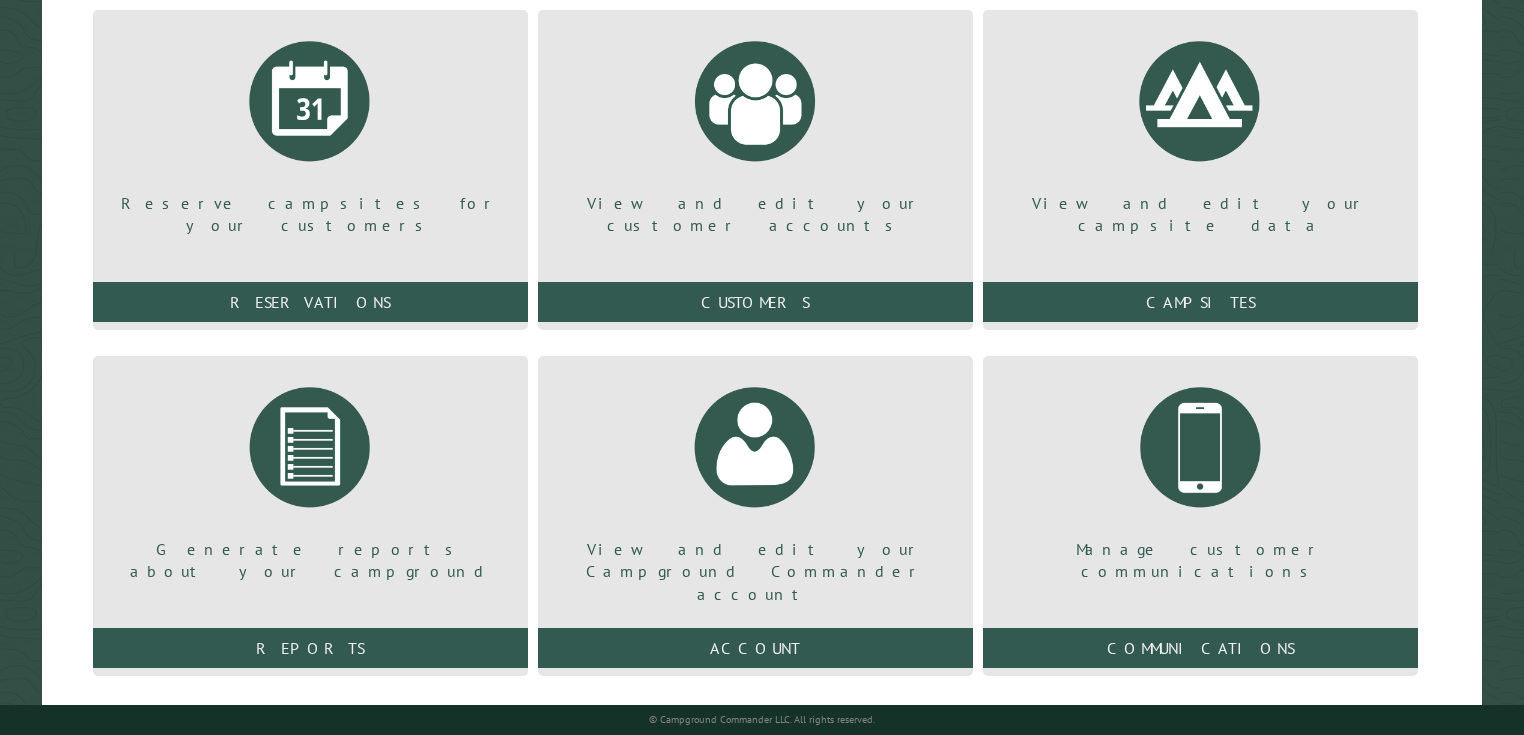 scroll, scrollTop: 266, scrollLeft: 0, axis: vertical 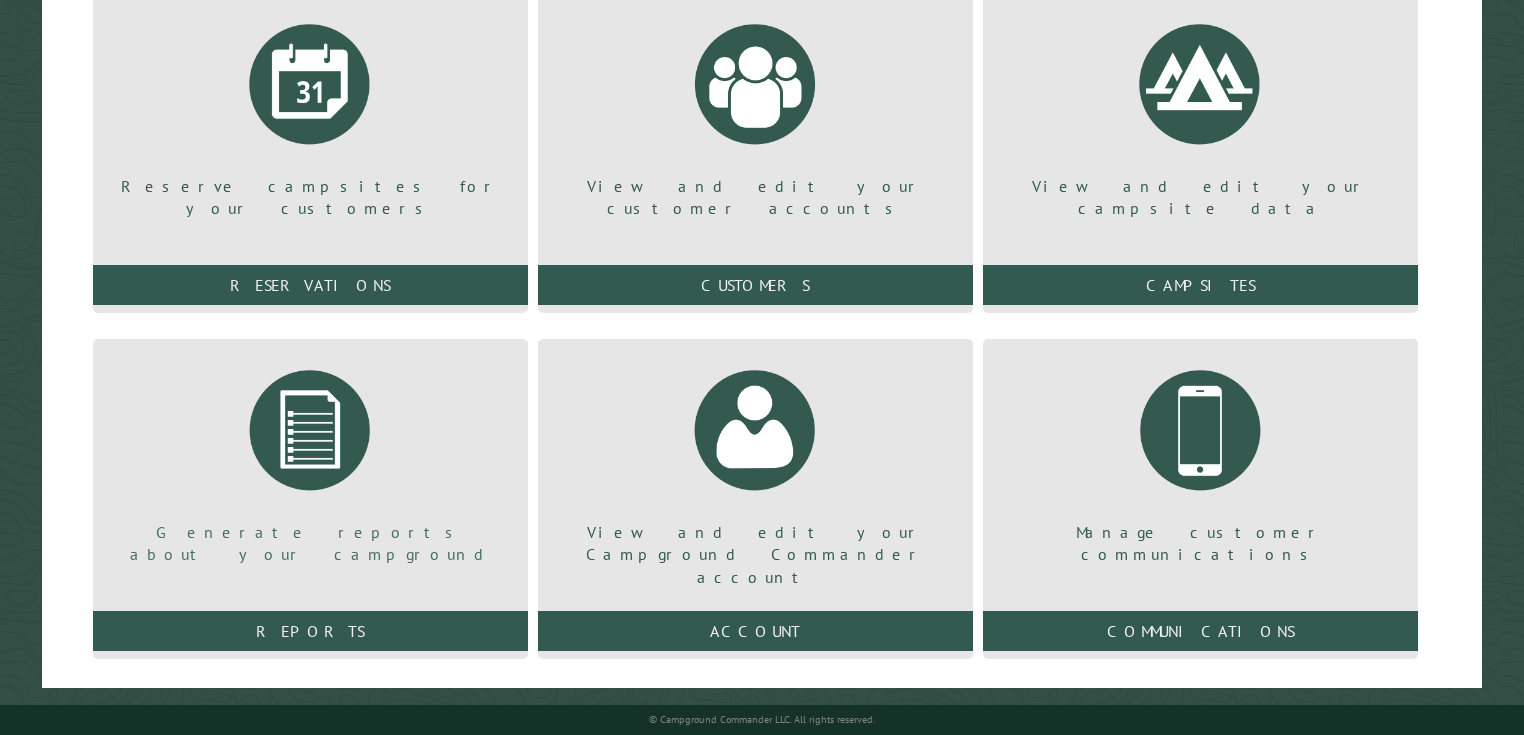 click at bounding box center (310, 430) 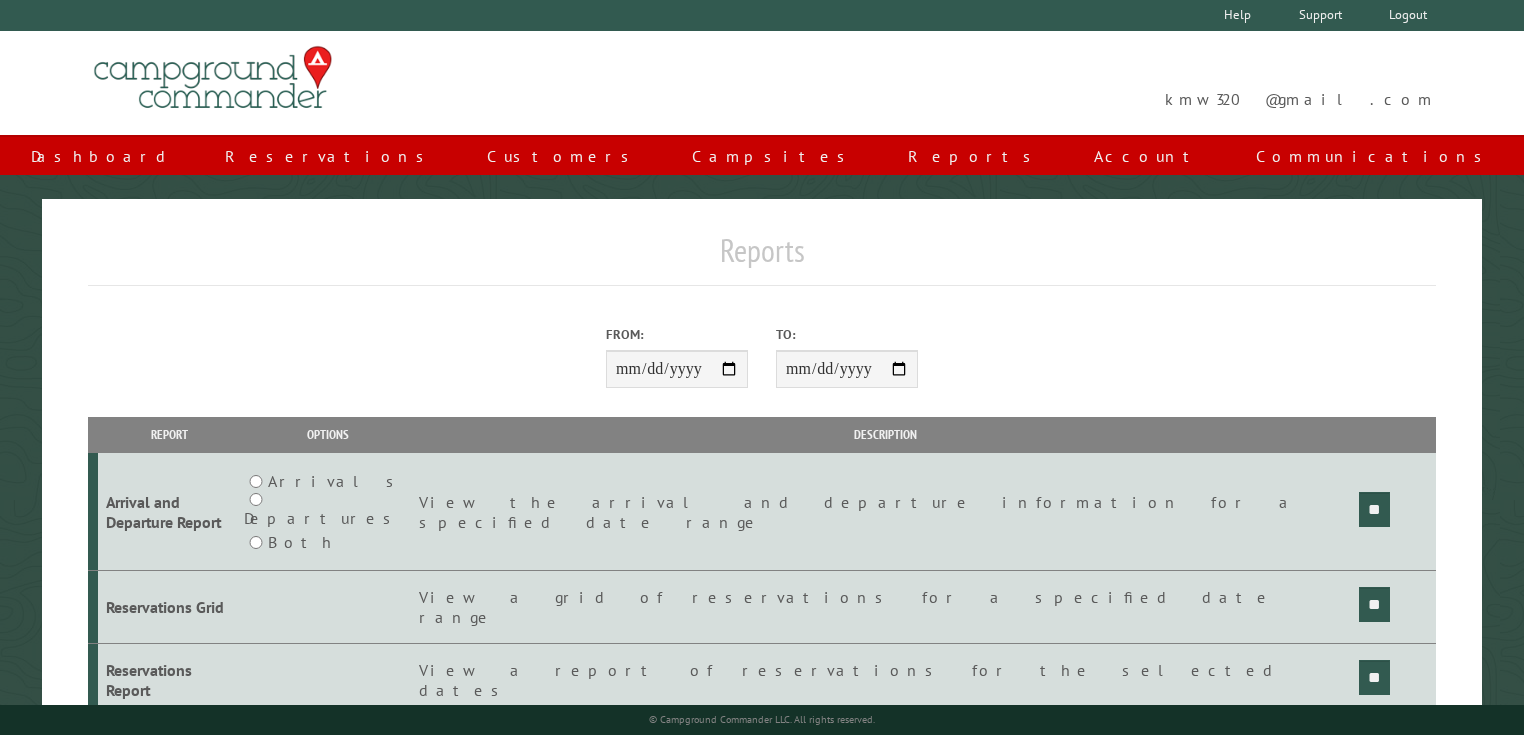 scroll, scrollTop: 0, scrollLeft: 0, axis: both 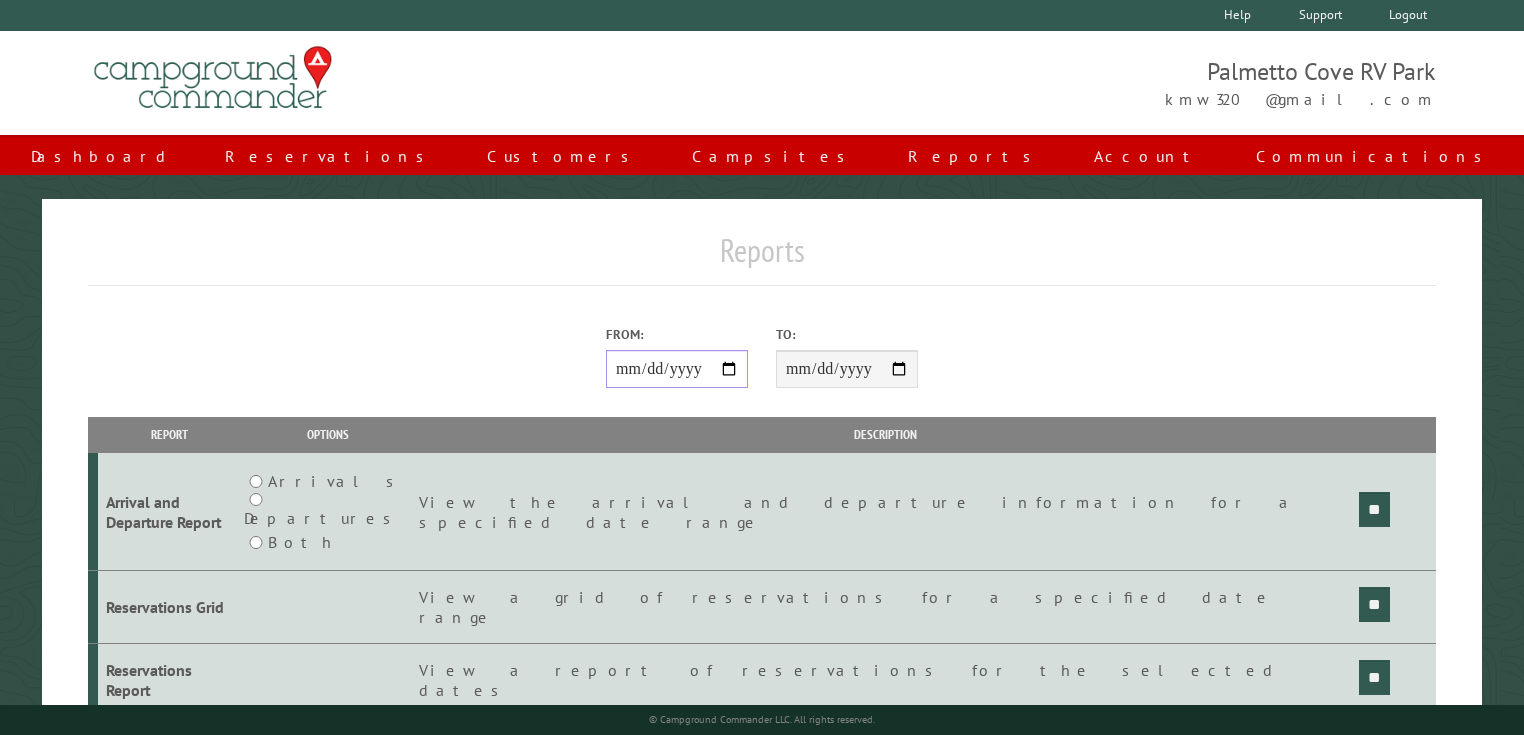 click on "From:" at bounding box center (677, 369) 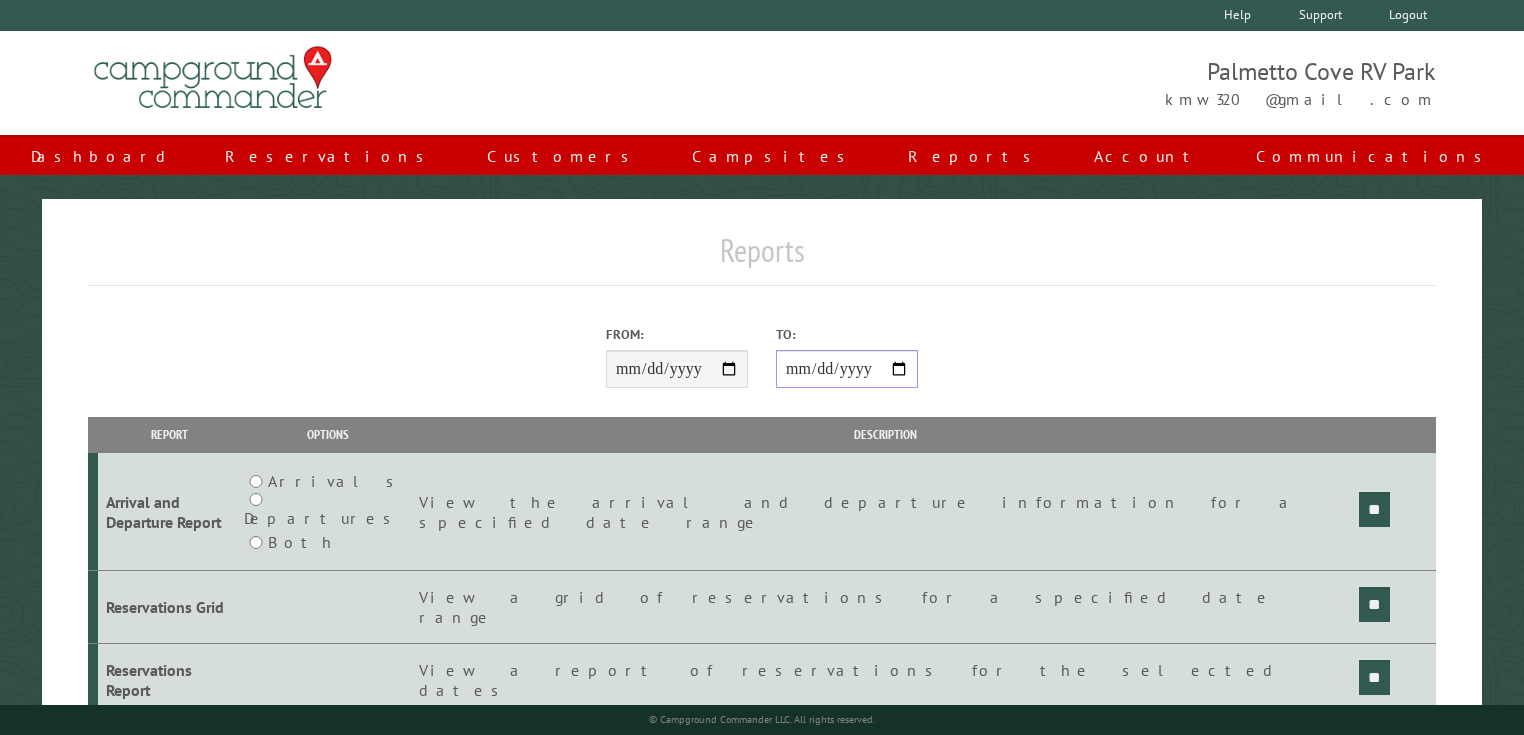 click on "**********" at bounding box center [847, 369] 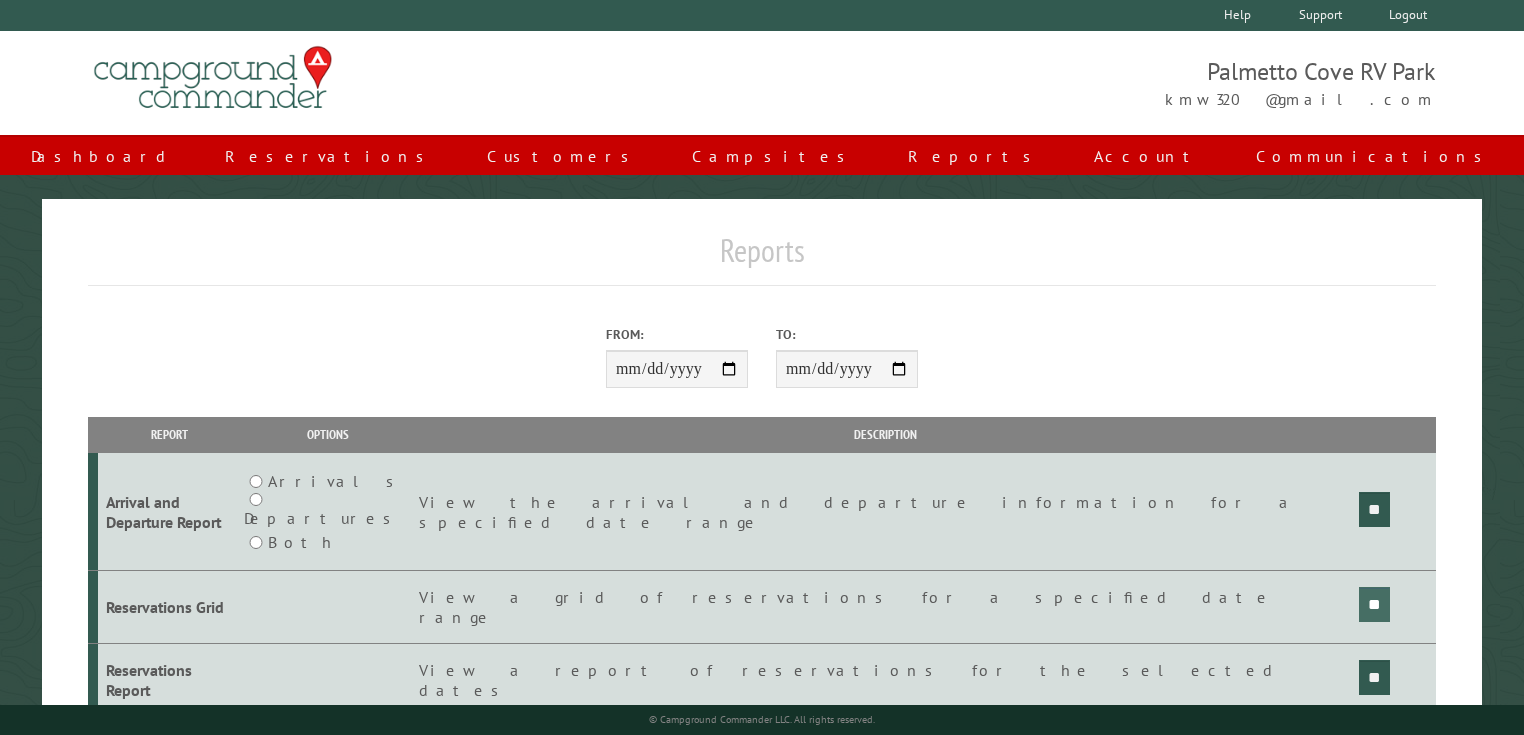 click on "**" at bounding box center [1374, 509] 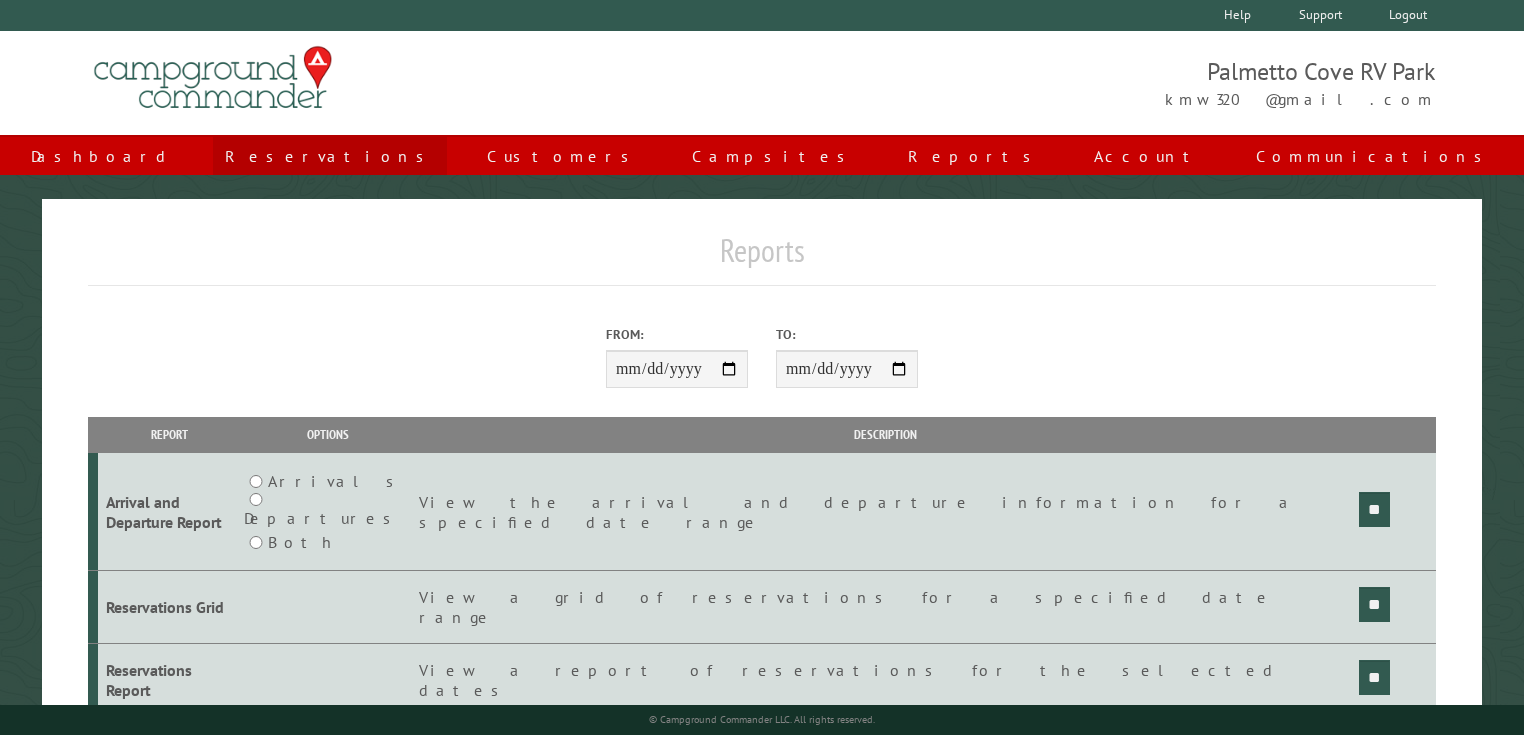 click on "Reservations" at bounding box center (330, 156) 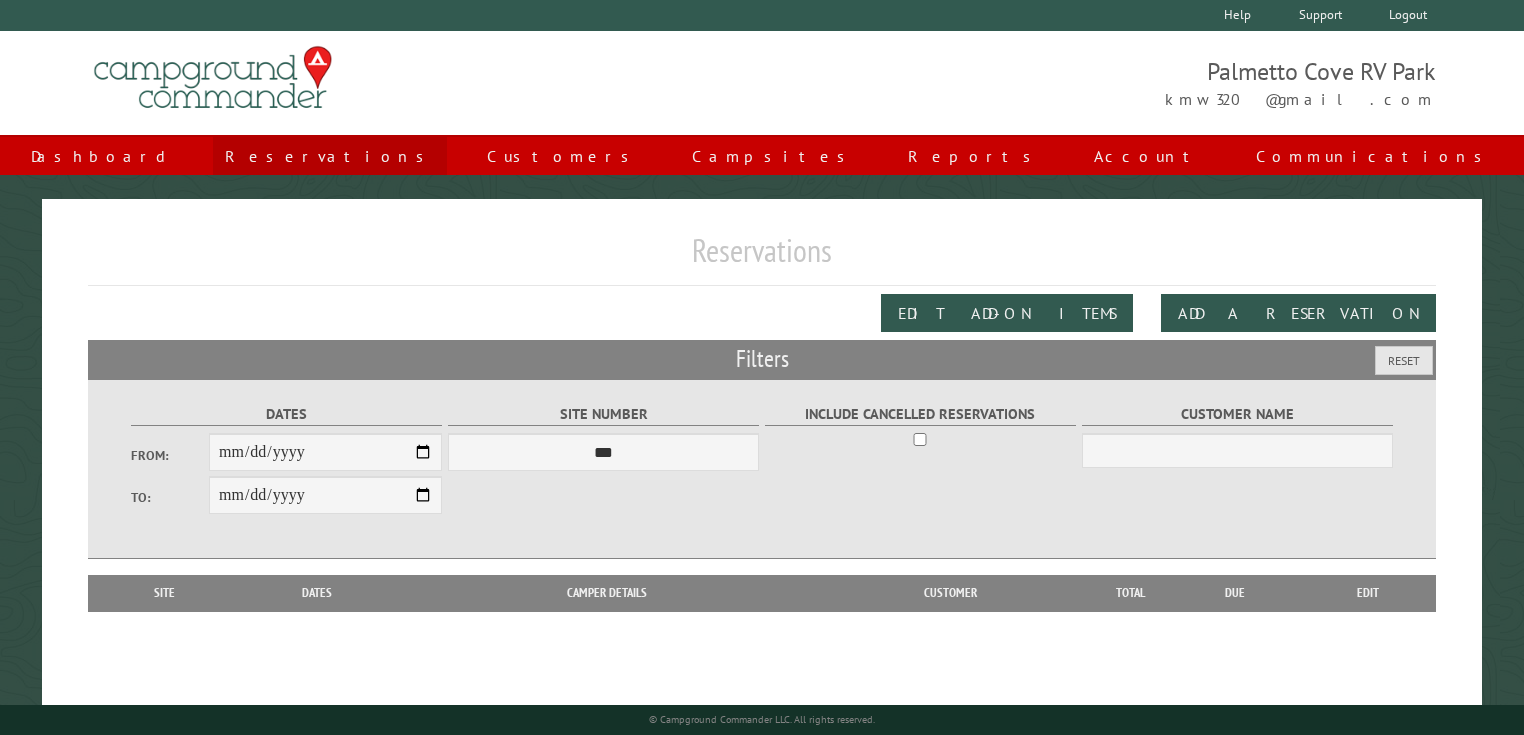 scroll, scrollTop: 0, scrollLeft: 0, axis: both 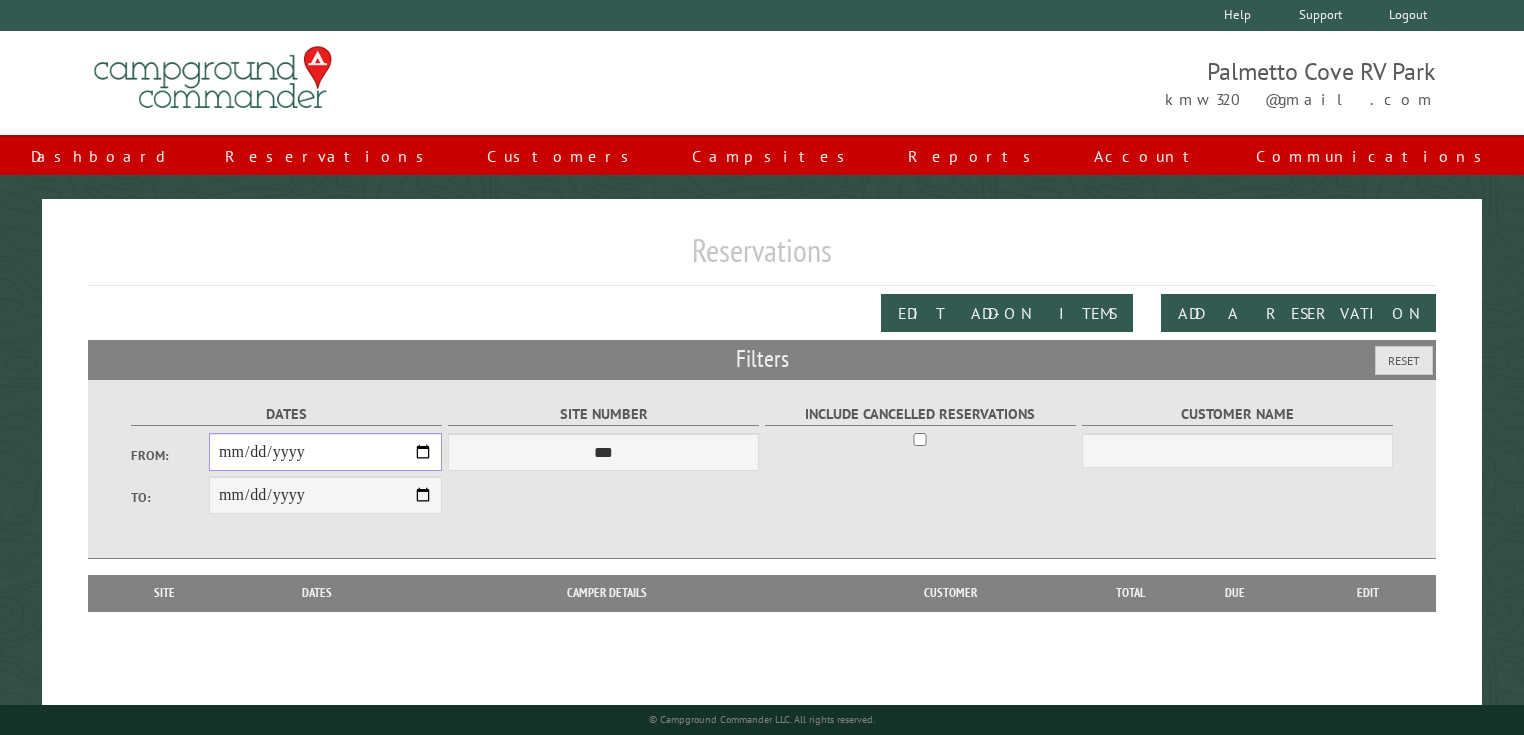 click on "From:" at bounding box center (325, 452) 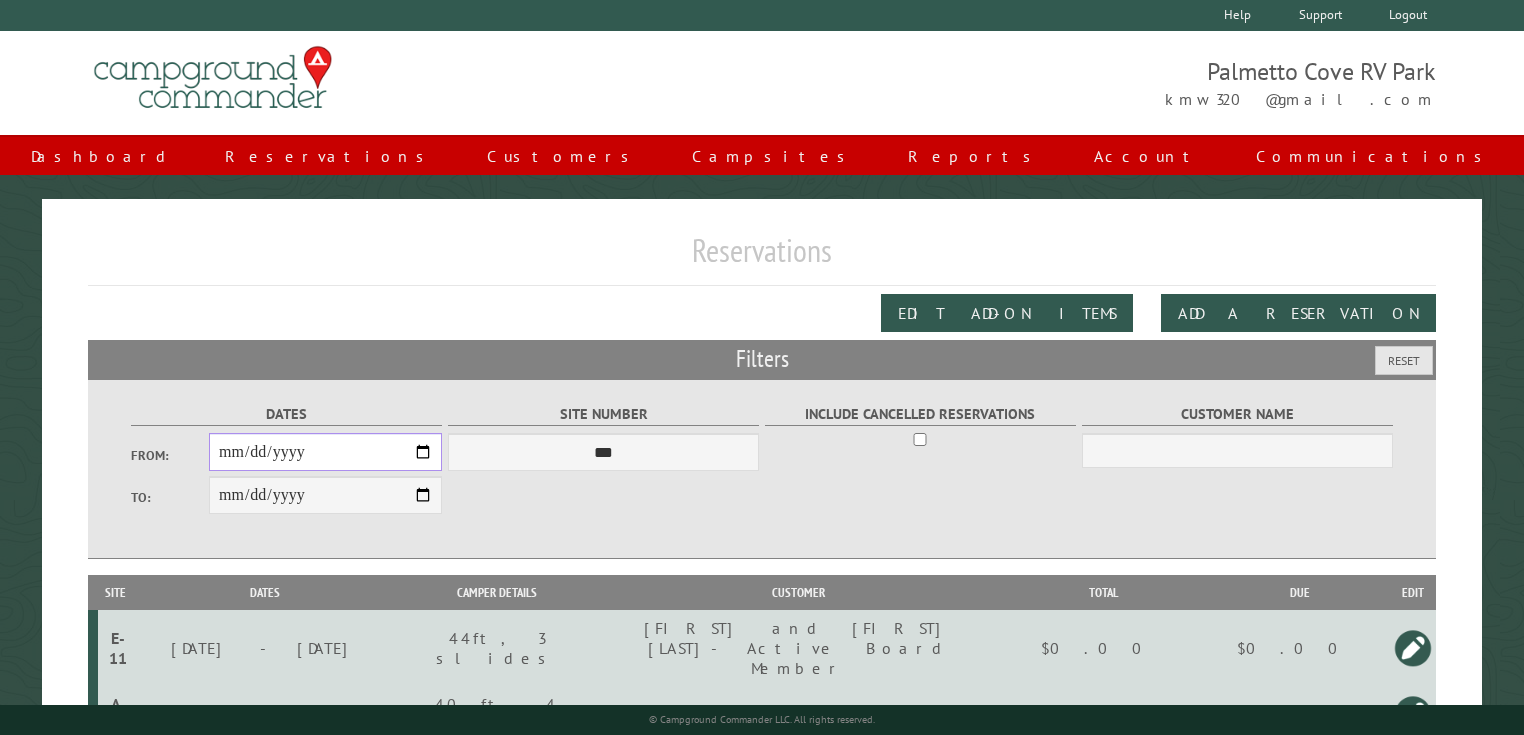 type on "**********" 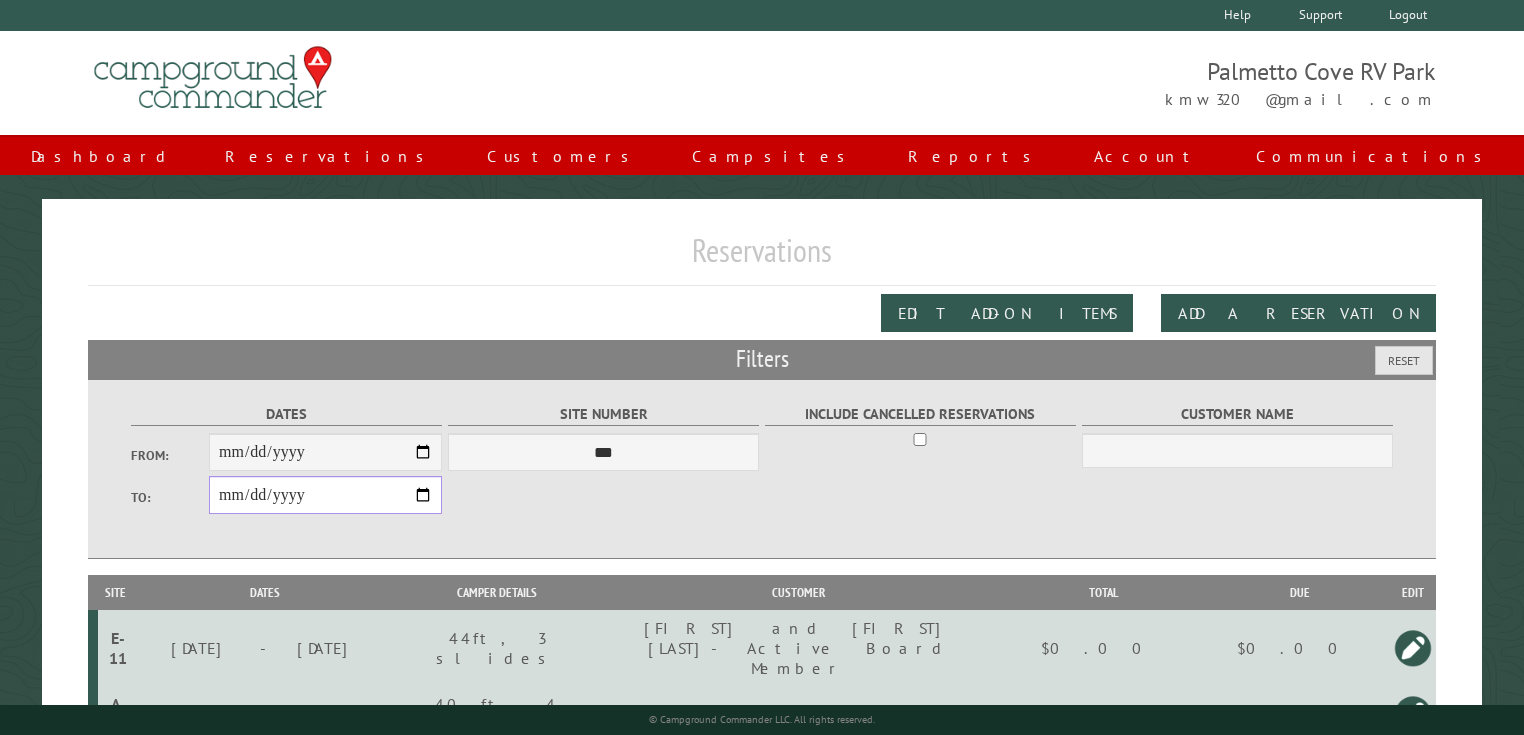 click on "**********" at bounding box center [325, 495] 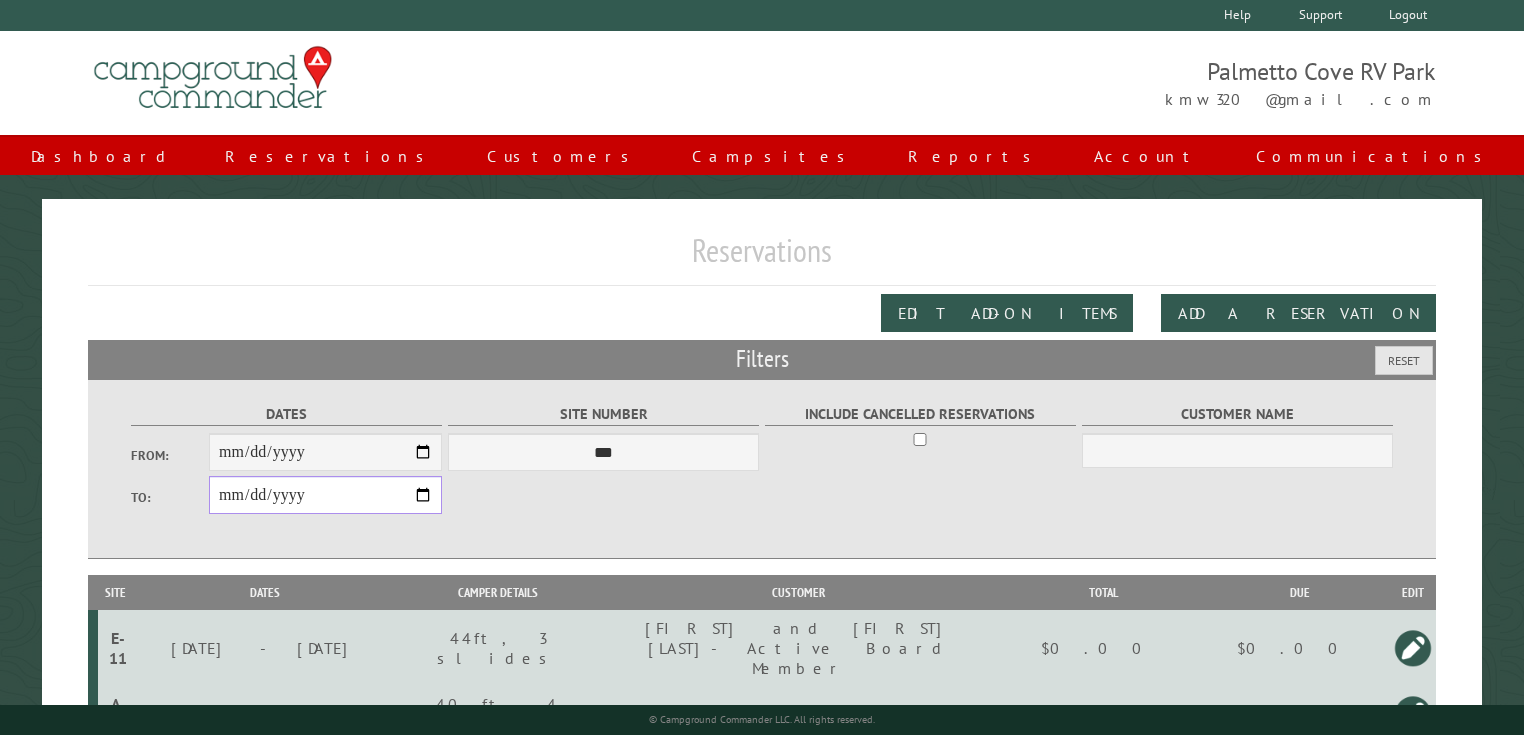 type on "**********" 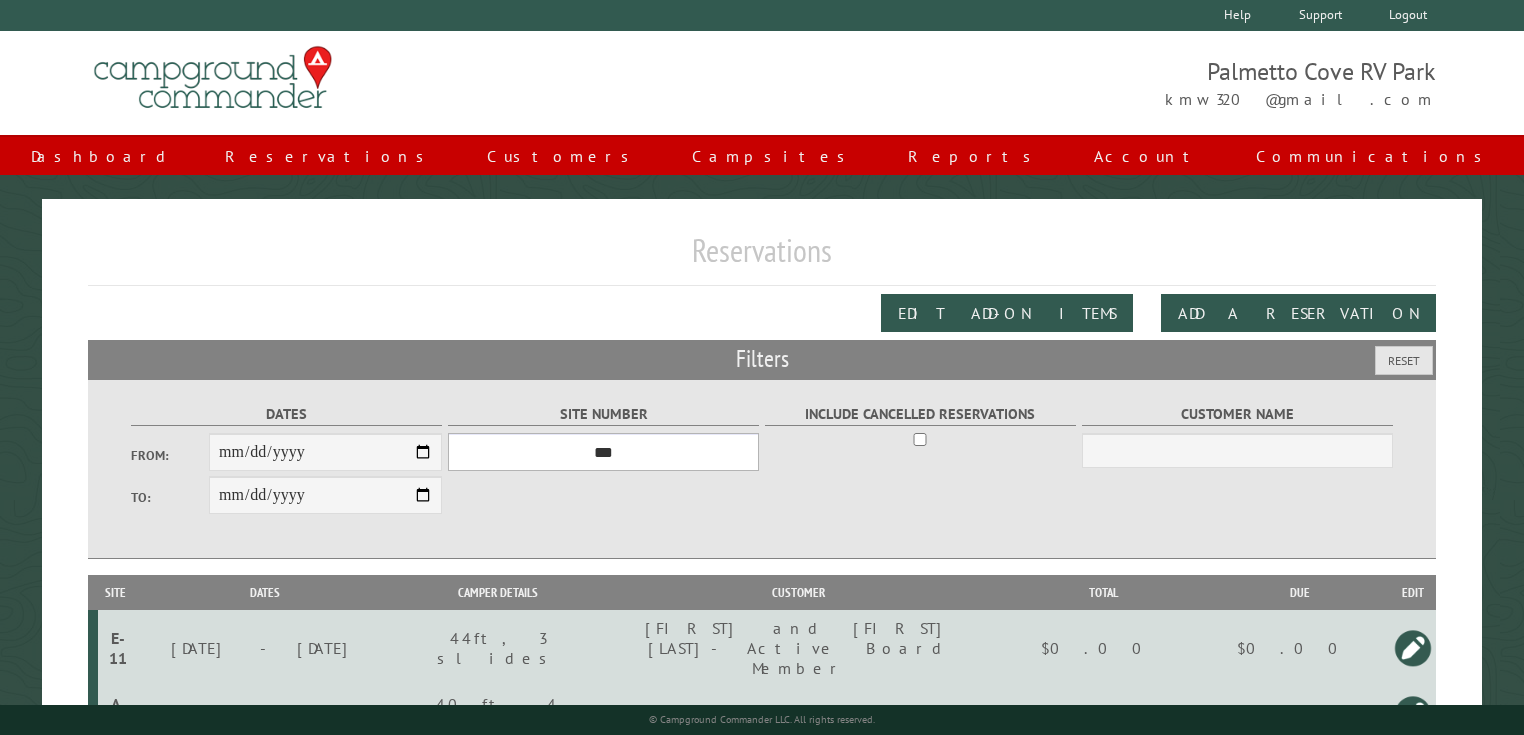 click on "*** **** **** **** **** **** **** **** **** **** **** **** **** **** **** **** **** **** **** **** **** **** **** **** **** **** **** **** **** **** **** **** **** **** **** **** **** **** **** **** **** **** **** **** **** **** **** **** **** **** **** **** **** **** **** **** **** **** **** **** **** **** **** **** **** **** **** **** **** **** **** **** **** **** **** **** **** **** **** **** **** **** **** **** **** **** **** **** **** **** **** **** **** **** **** **** **** **** **** **** **** **** **** **** **** **** **** **** **** **** **** **** **** **** **** **** **** **** **** **** **** **** **** **** **** **** **** **** **** **** **** **** **** **** **** **** **** **** **** **** **** **** **** **** **** **** ****" at bounding box center [603, 452] 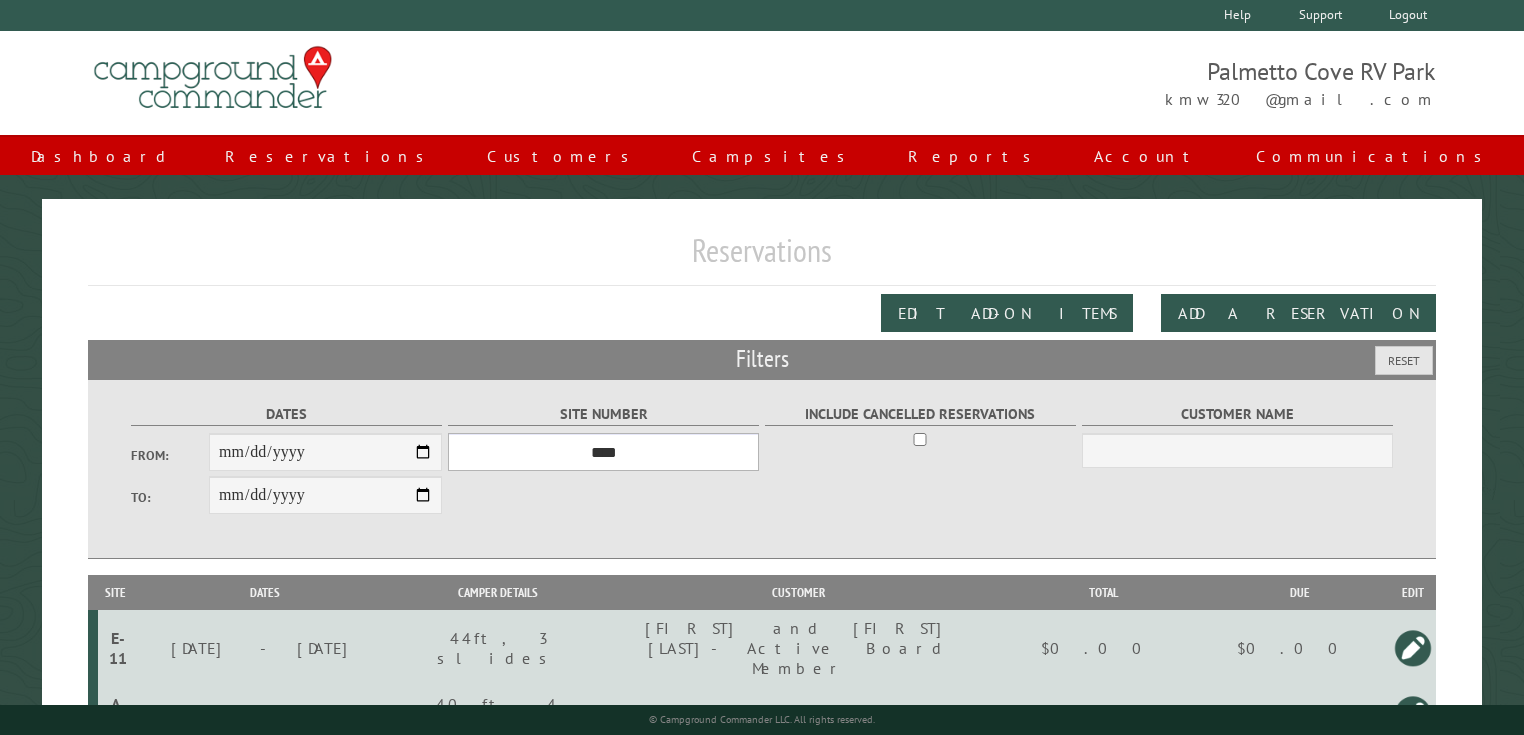 click on "*** **** **** **** **** **** **** **** **** **** **** **** **** **** **** **** **** **** **** **** **** **** **** **** **** **** **** **** **** **** **** **** **** **** **** **** **** **** **** **** **** **** **** **** **** **** **** **** **** **** **** **** **** **** **** **** **** **** **** **** **** **** **** **** **** **** **** **** **** **** **** **** **** **** **** **** **** **** **** **** **** **** **** **** **** **** **** **** **** **** **** **** **** **** **** **** **** **** **** **** **** **** **** **** **** **** **** **** **** **** **** **** **** **** **** **** **** **** **** **** **** **** **** **** **** **** **** **** **** **** **** **** **** **** **** **** **** **** **** **** **** **** **** **** **** **** ****" at bounding box center (603, 452) 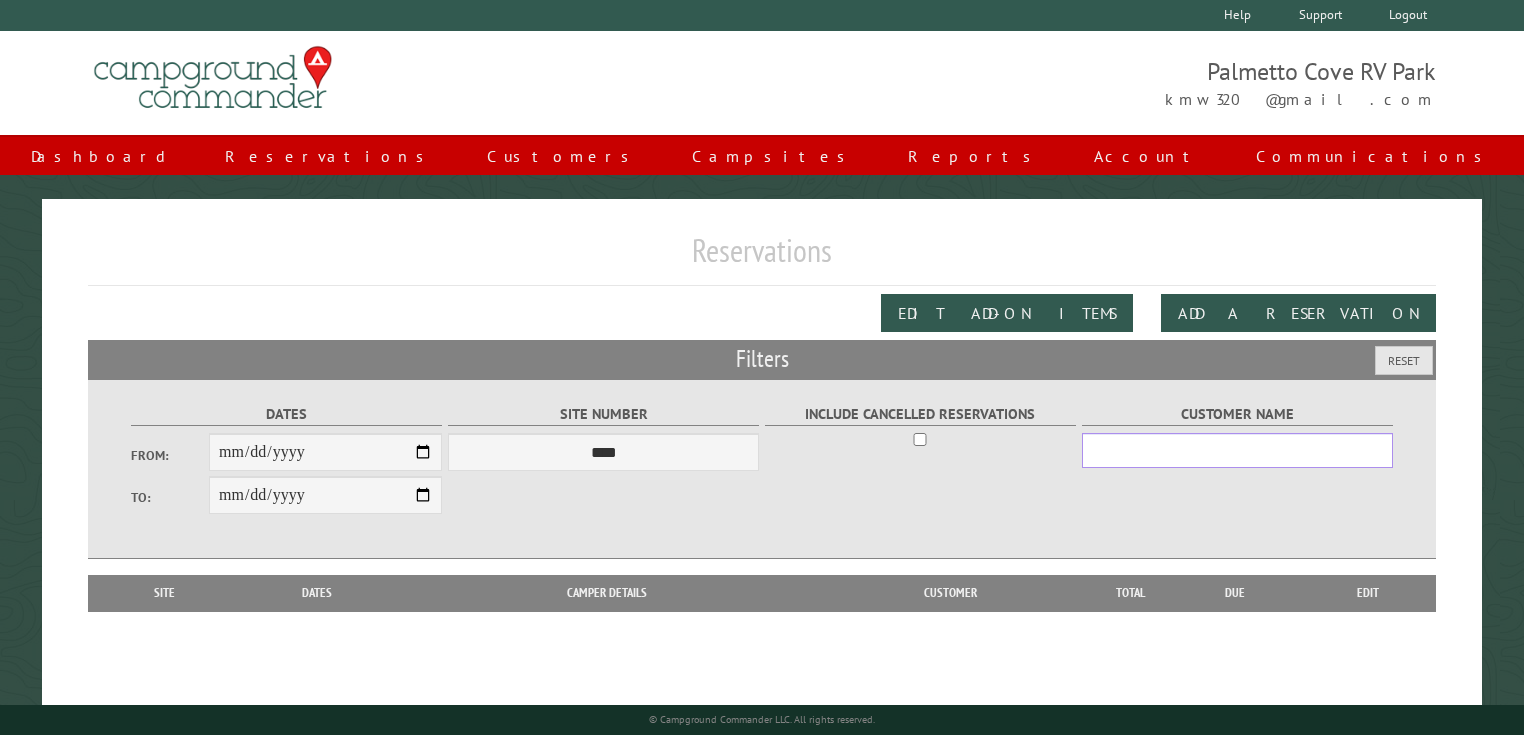 click on "Customer Name" at bounding box center [1237, 450] 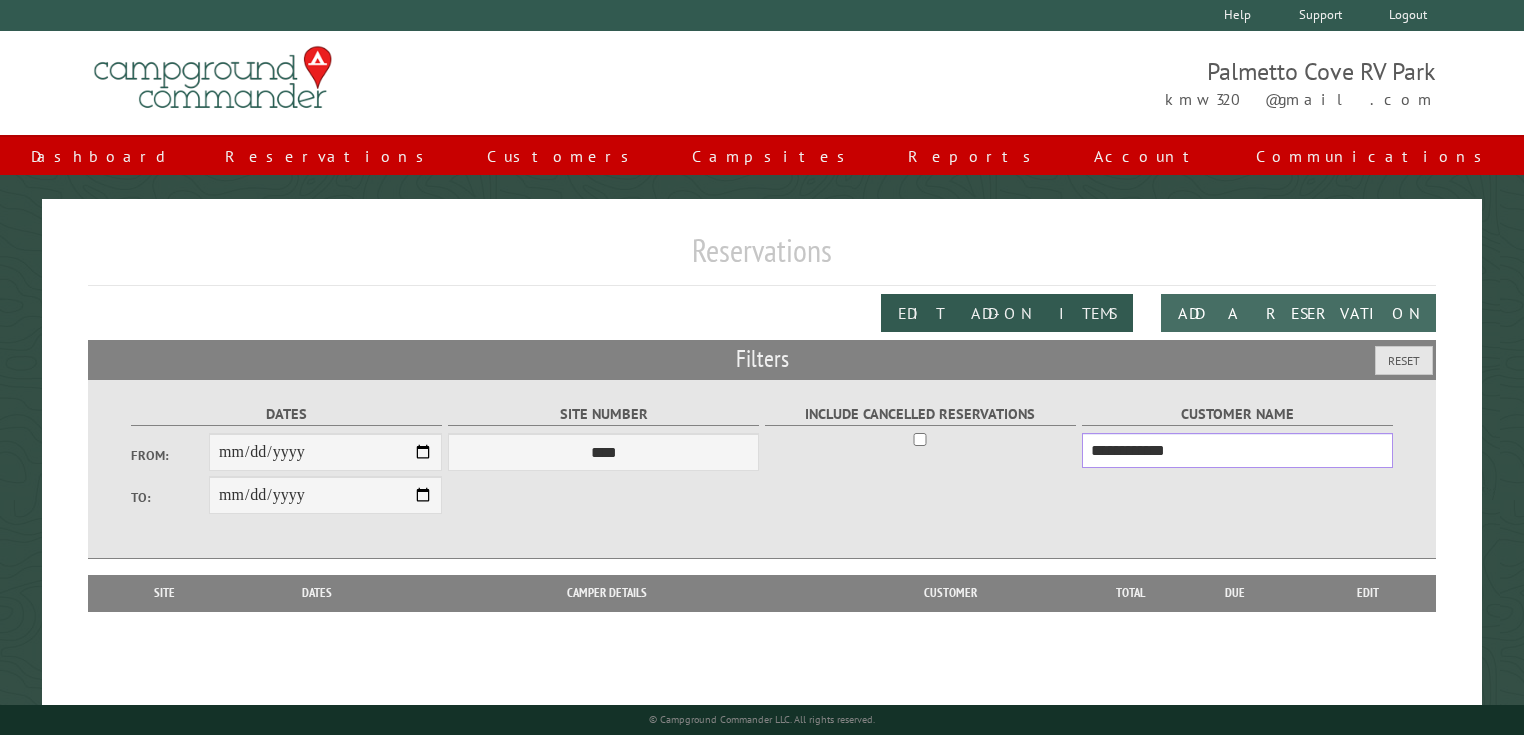 type on "**********" 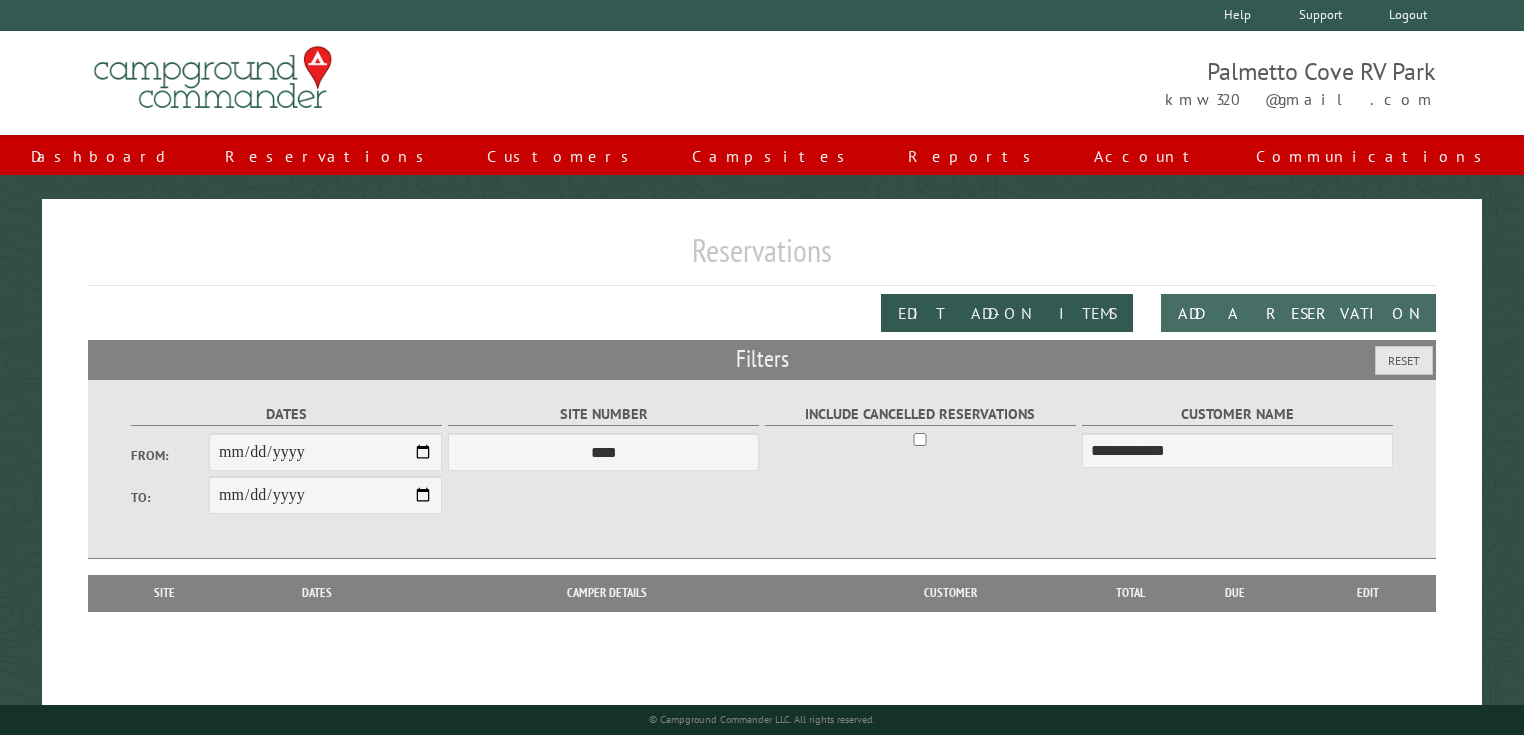 click on "Add a Reservation" at bounding box center (1298, 313) 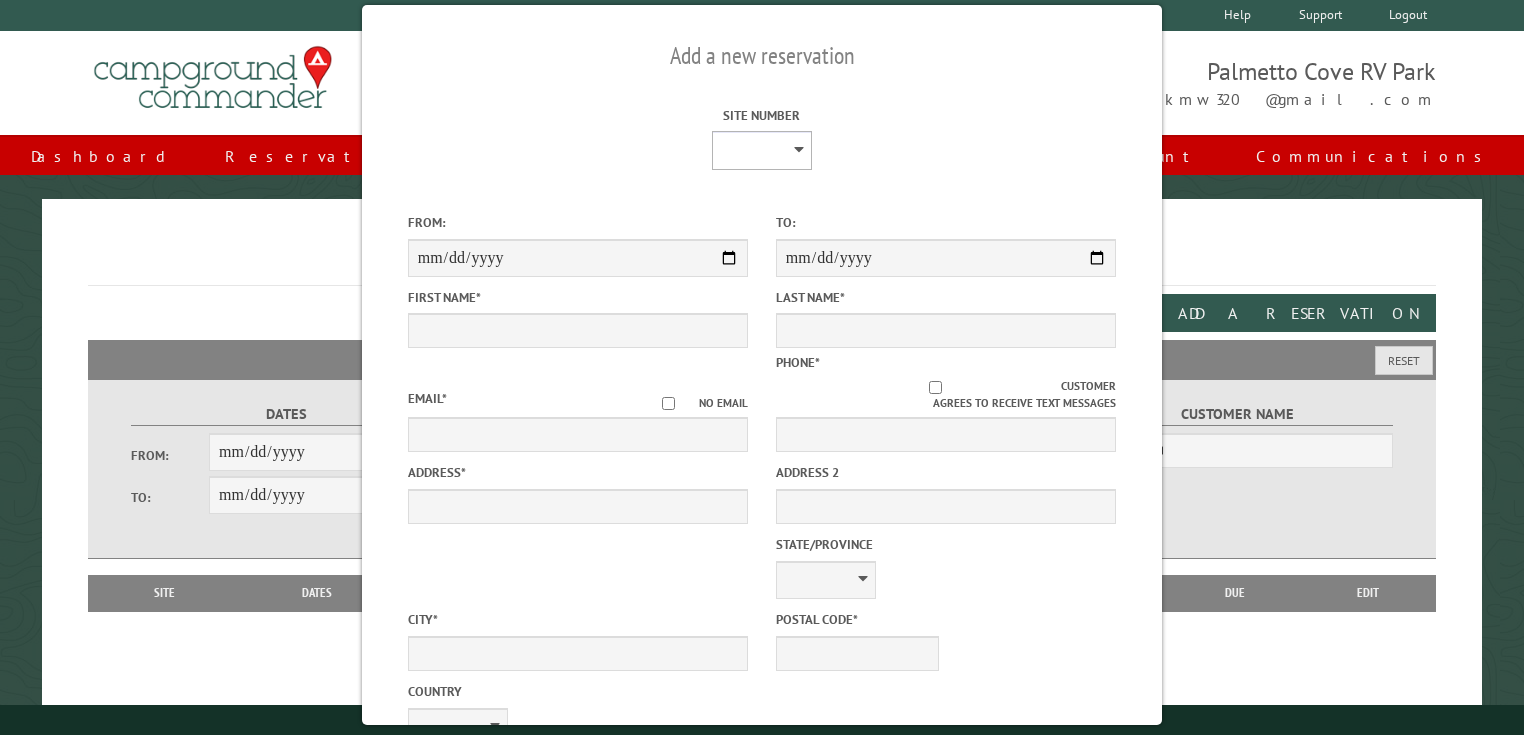 click on "**** **** **** **** **** **** **** **** **** **** **** **** **** **** **** **** **** **** **** **** **** **** **** **** **** **** **** **** **** **** **** **** **** **** **** **** **** **** **** **** **** **** **** **** **** **** **** **** **** **** **** **** **** **** **** **** **** **** **** **** **** **** **** **** **** **** **** **** **** **** **** **** **** **** **** **** **** **** **** **** **** **** **** **** **** **** **** **** **** **** **** **** **** **** **** **** **** **** **** **** **** **** **** **** **** **** **** **** **** **** **** **** **** **** **** **** **** **** **** **** **** **** **** **** **** **** **** **** **** **** **** **** **** **** **** **** **** **** **** **** **** **** **** **** **** ****" at bounding box center [762, 150] 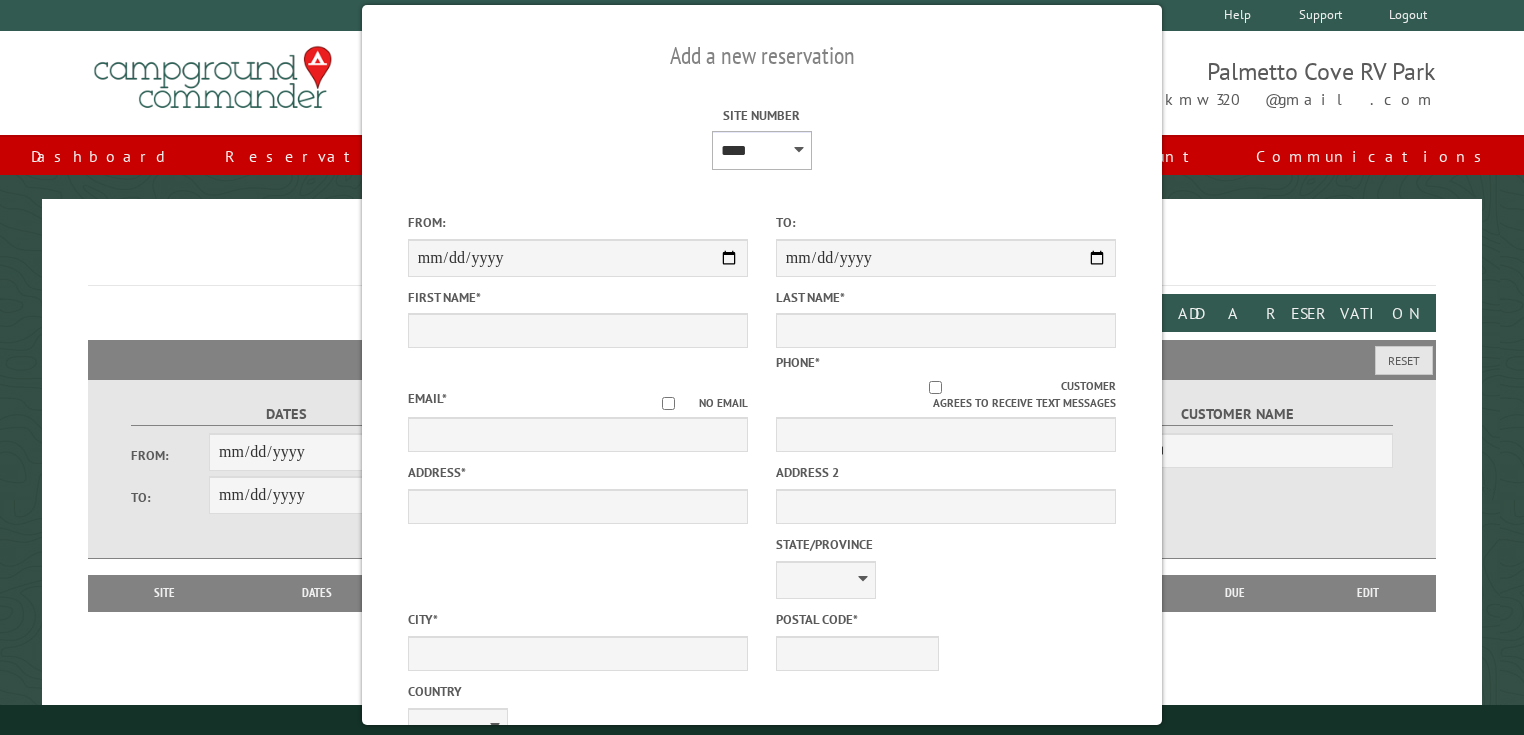 click on "**** **** **** **** **** **** **** **** **** **** **** **** **** **** **** **** **** **** **** **** **** **** **** **** **** **** **** **** **** **** **** **** **** **** **** **** **** **** **** **** **** **** **** **** **** **** **** **** **** **** **** **** **** **** **** **** **** **** **** **** **** **** **** **** **** **** **** **** **** **** **** **** **** **** **** **** **** **** **** **** **** **** **** **** **** **** **** **** **** **** **** **** **** **** **** **** **** **** **** **** **** **** **** **** **** **** **** **** **** **** **** **** **** **** **** **** **** **** **** **** **** **** **** **** **** **** **** **** **** **** **** **** **** **** **** **** **** **** **** **** **** **** **** **** **** ****" at bounding box center [762, 150] 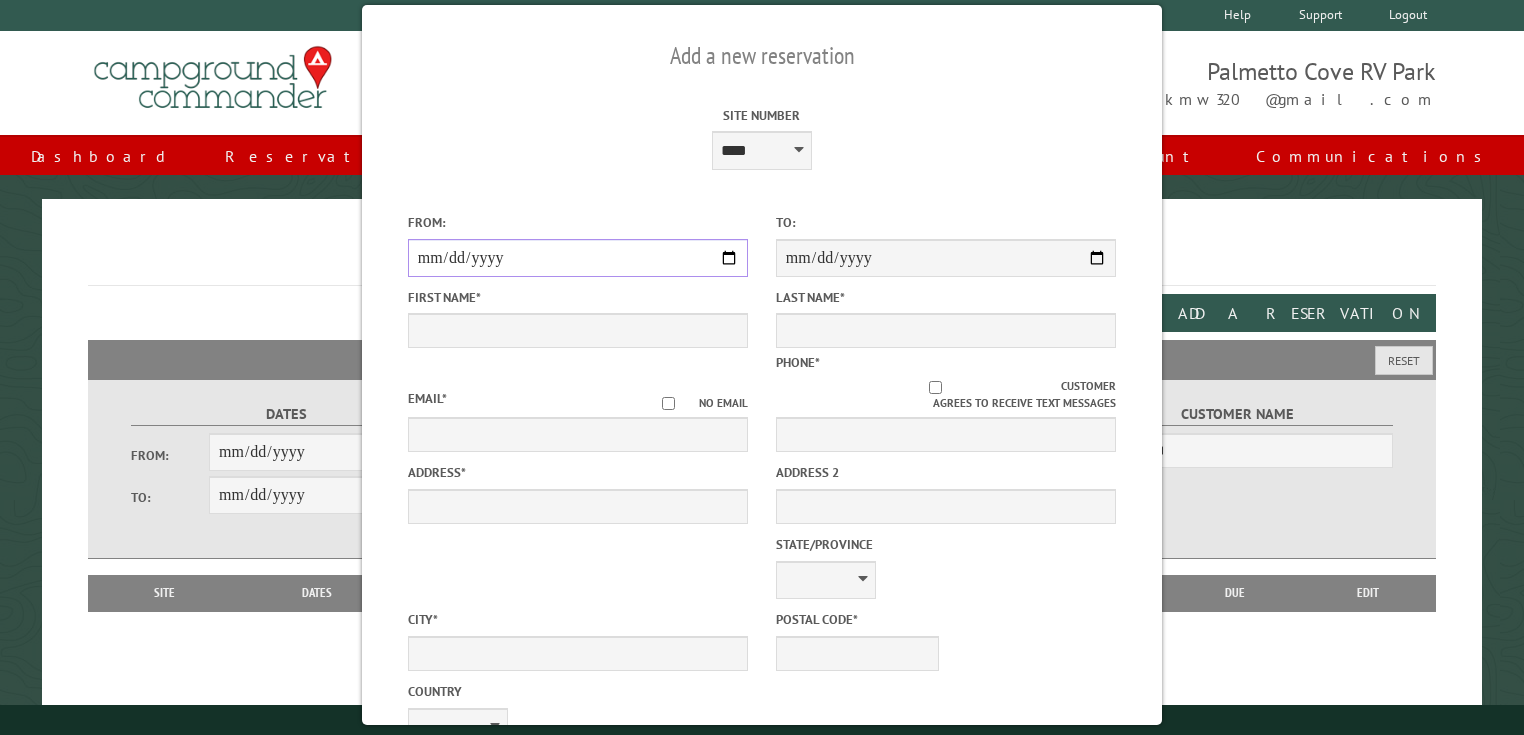 click on "From:" at bounding box center (578, 258) 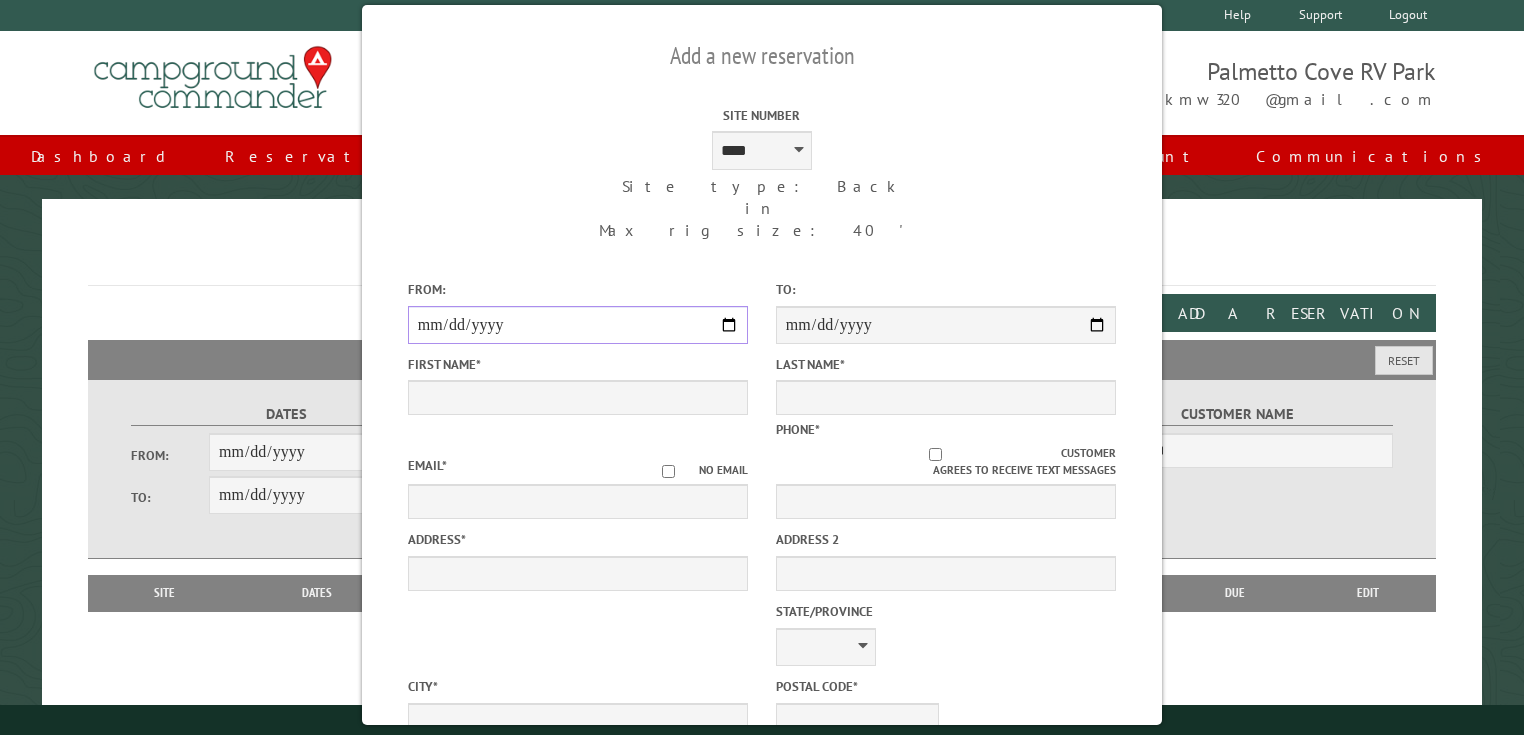 type on "**********" 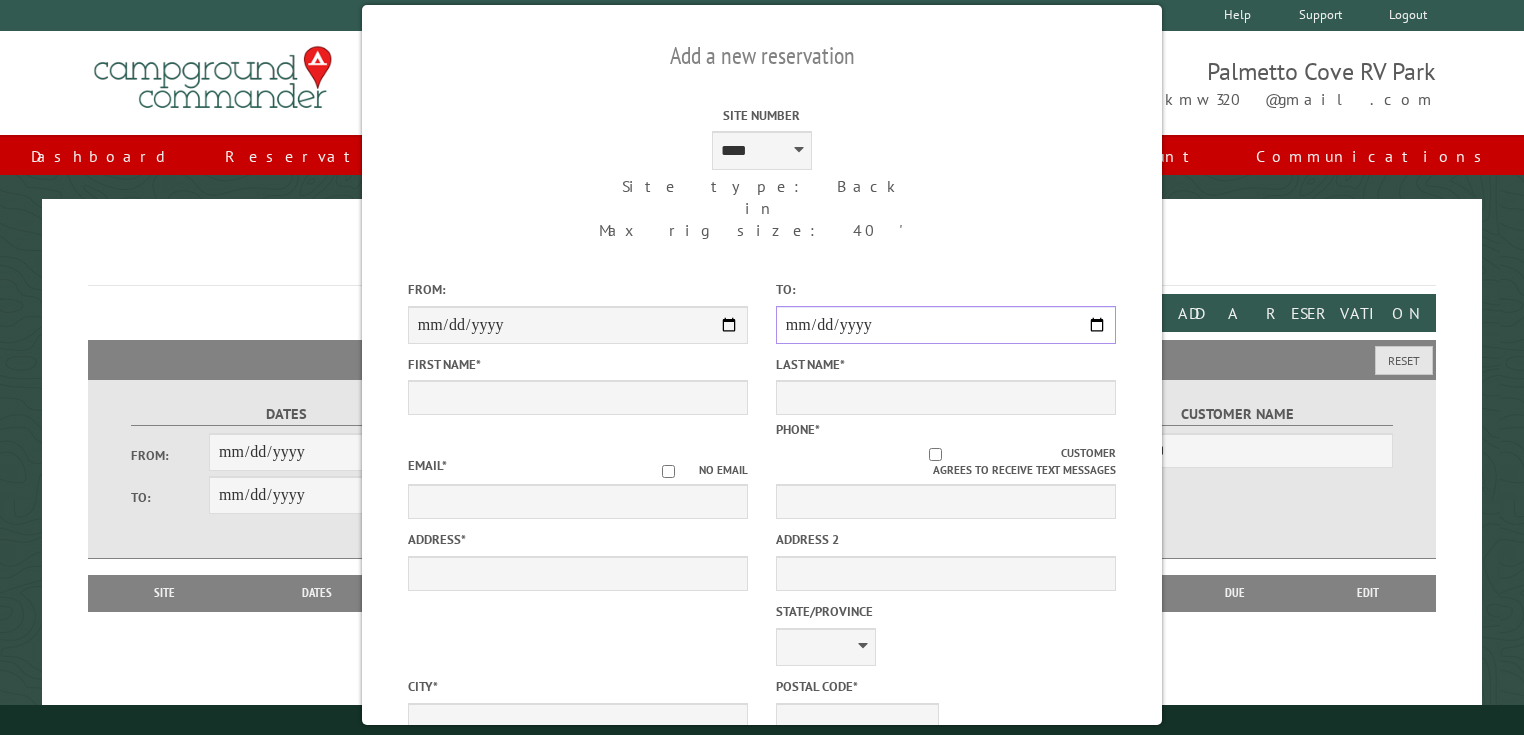 click on "**********" at bounding box center (946, 325) 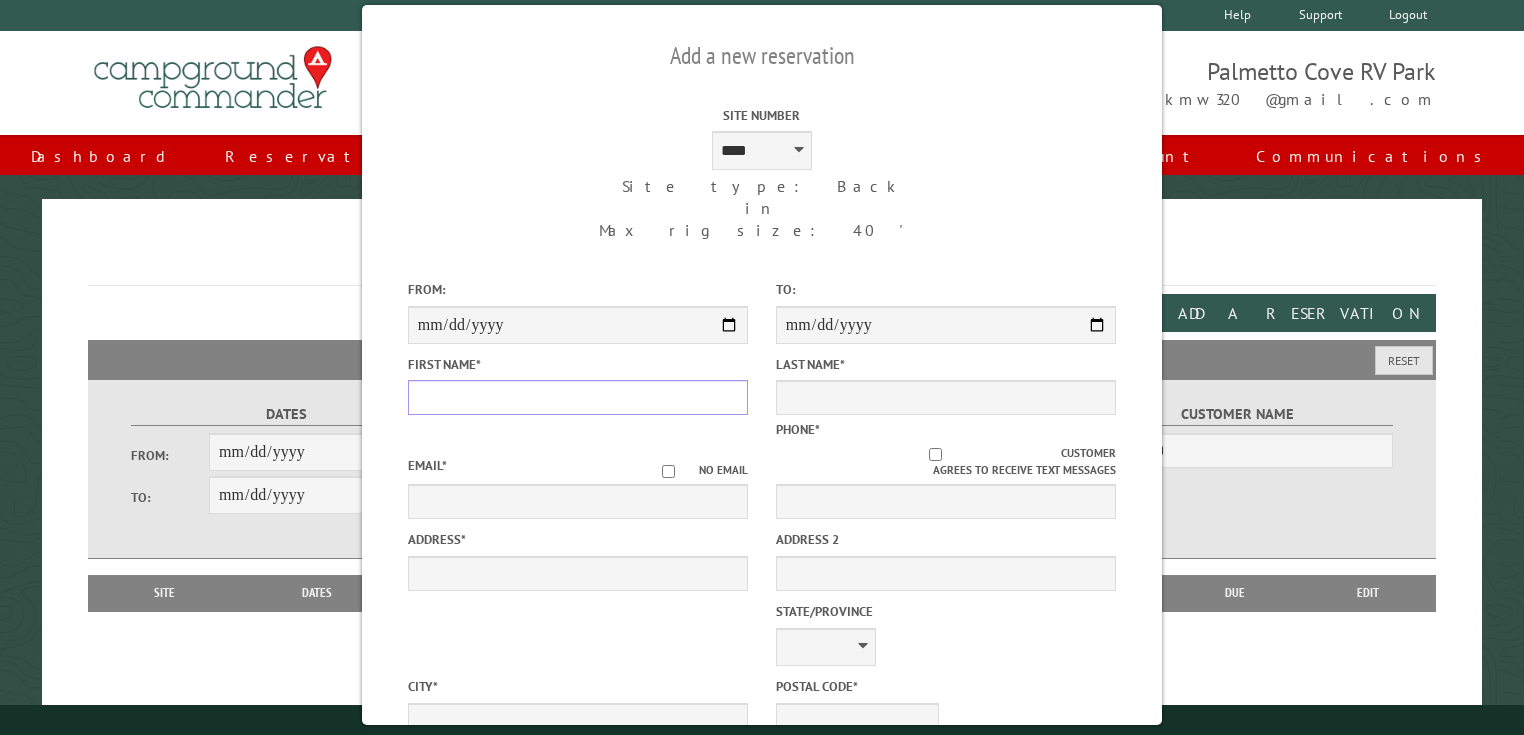 click on "First Name *" at bounding box center (578, 397) 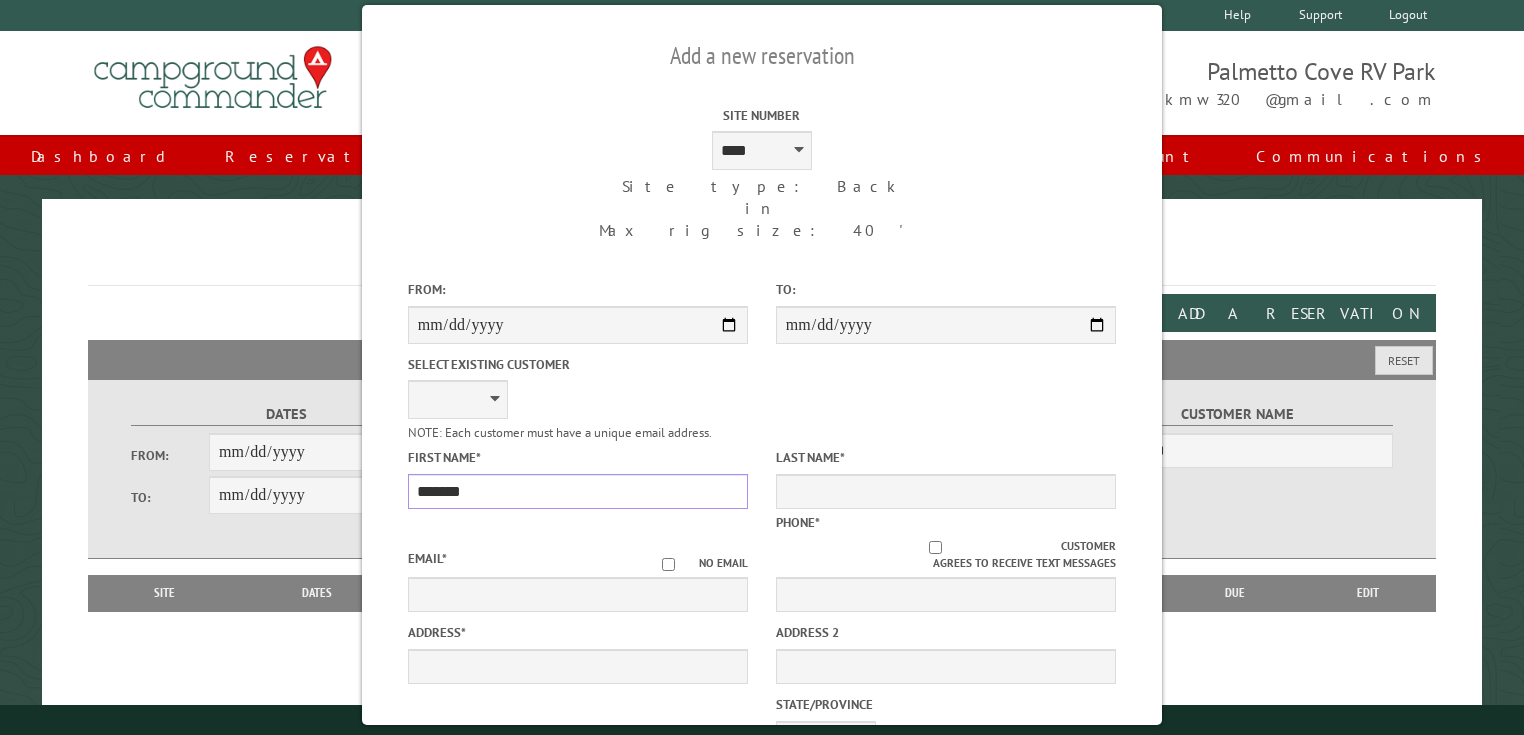 type on "******" 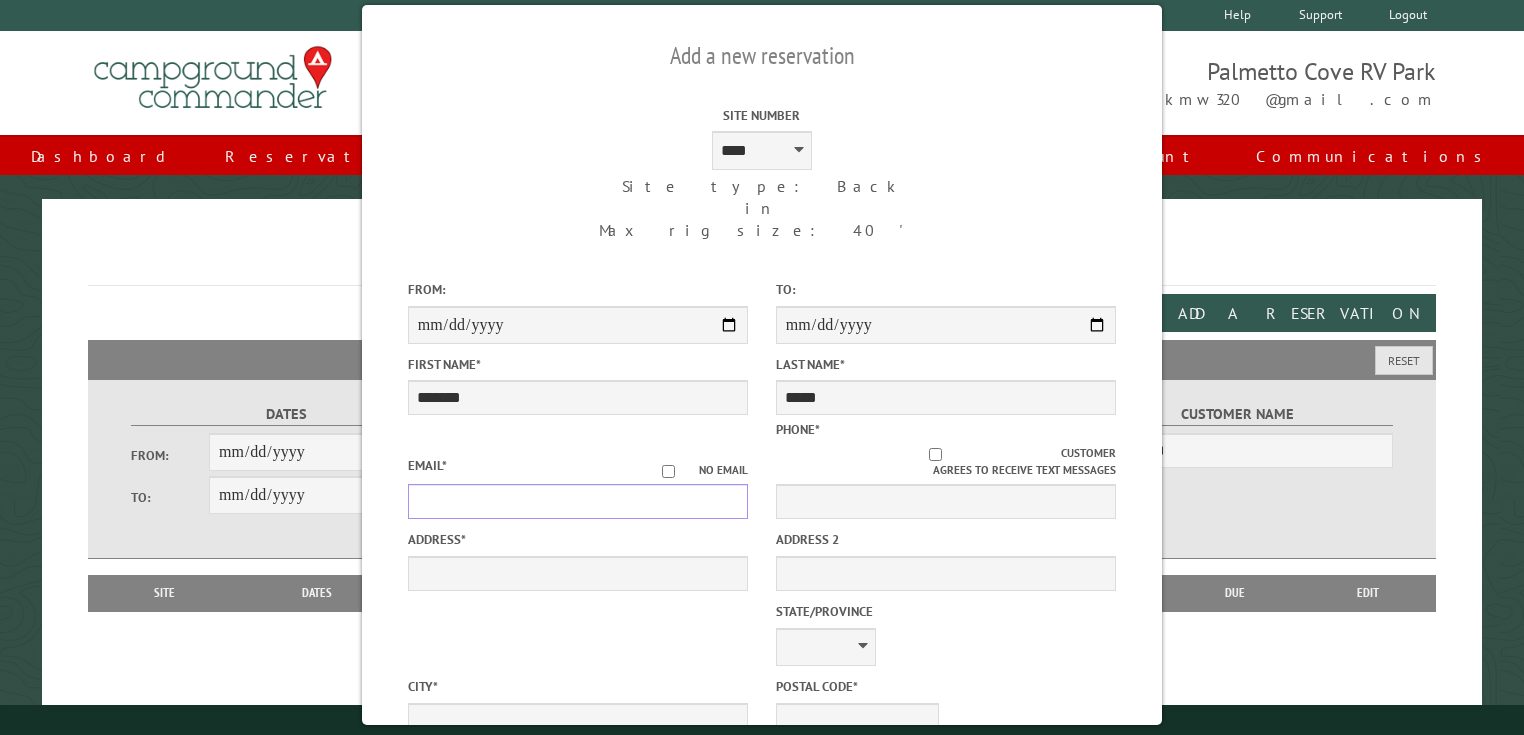 click on "Email *" at bounding box center (578, 501) 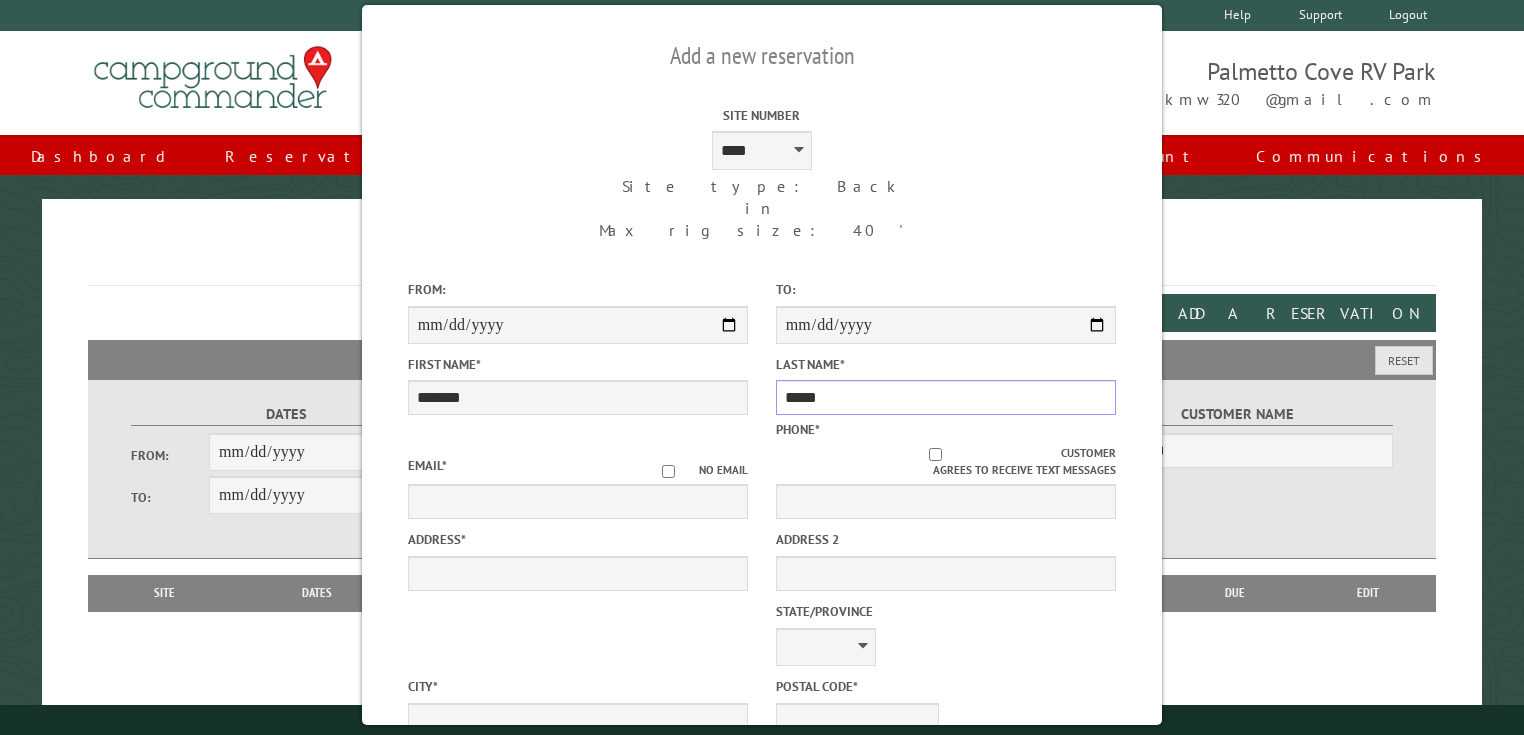 drag, startPoint x: 792, startPoint y: 379, endPoint x: 771, endPoint y: 382, distance: 21.213203 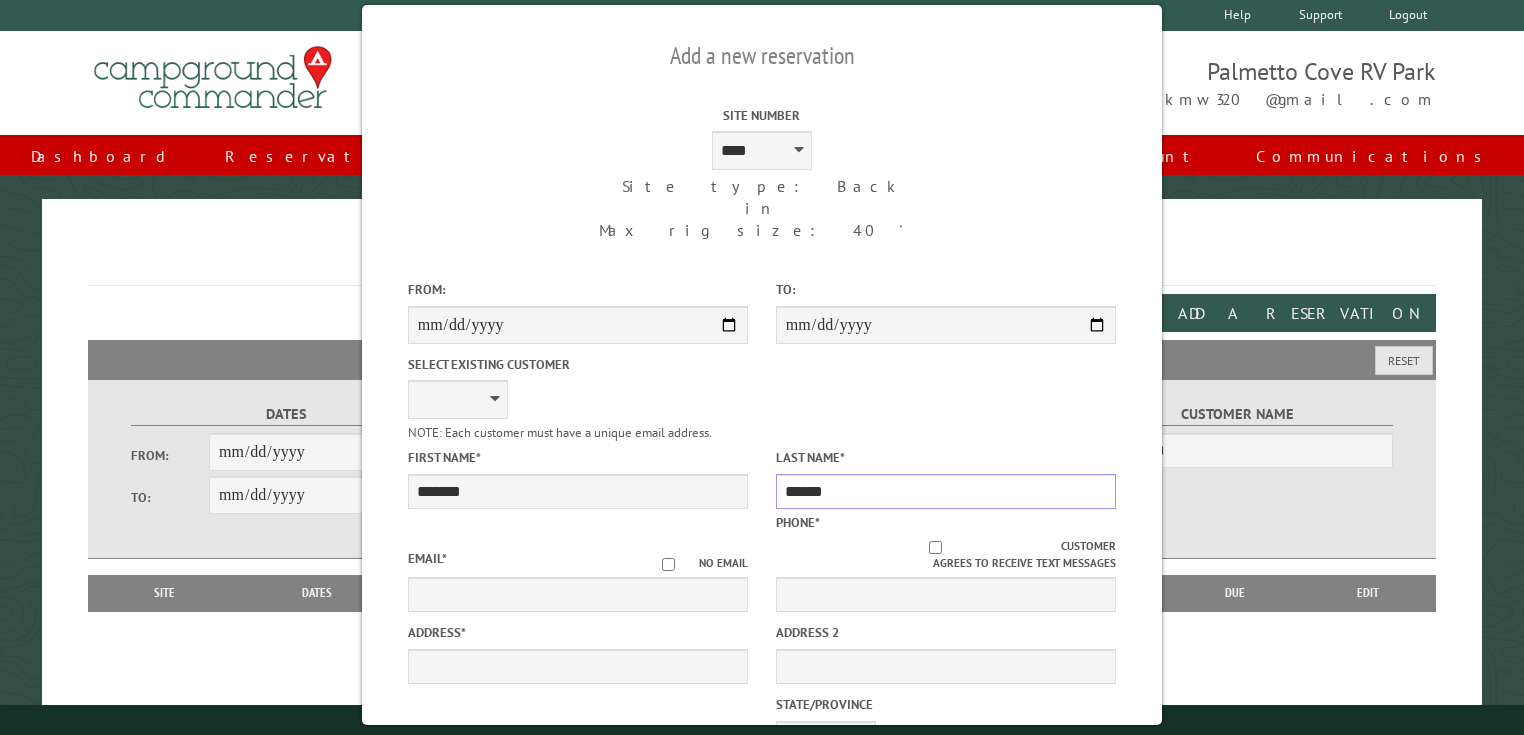 type on "******" 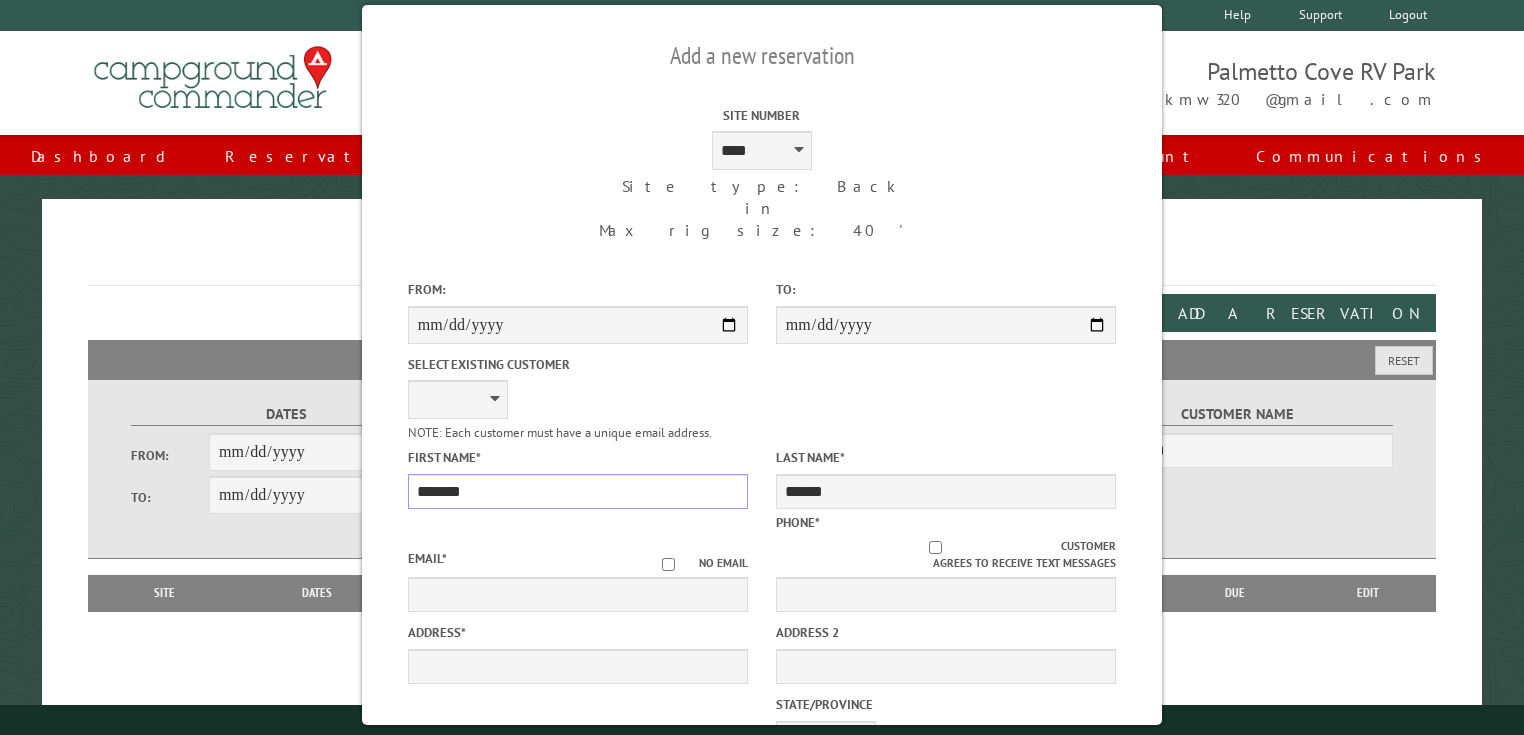 click on "******" at bounding box center [578, 491] 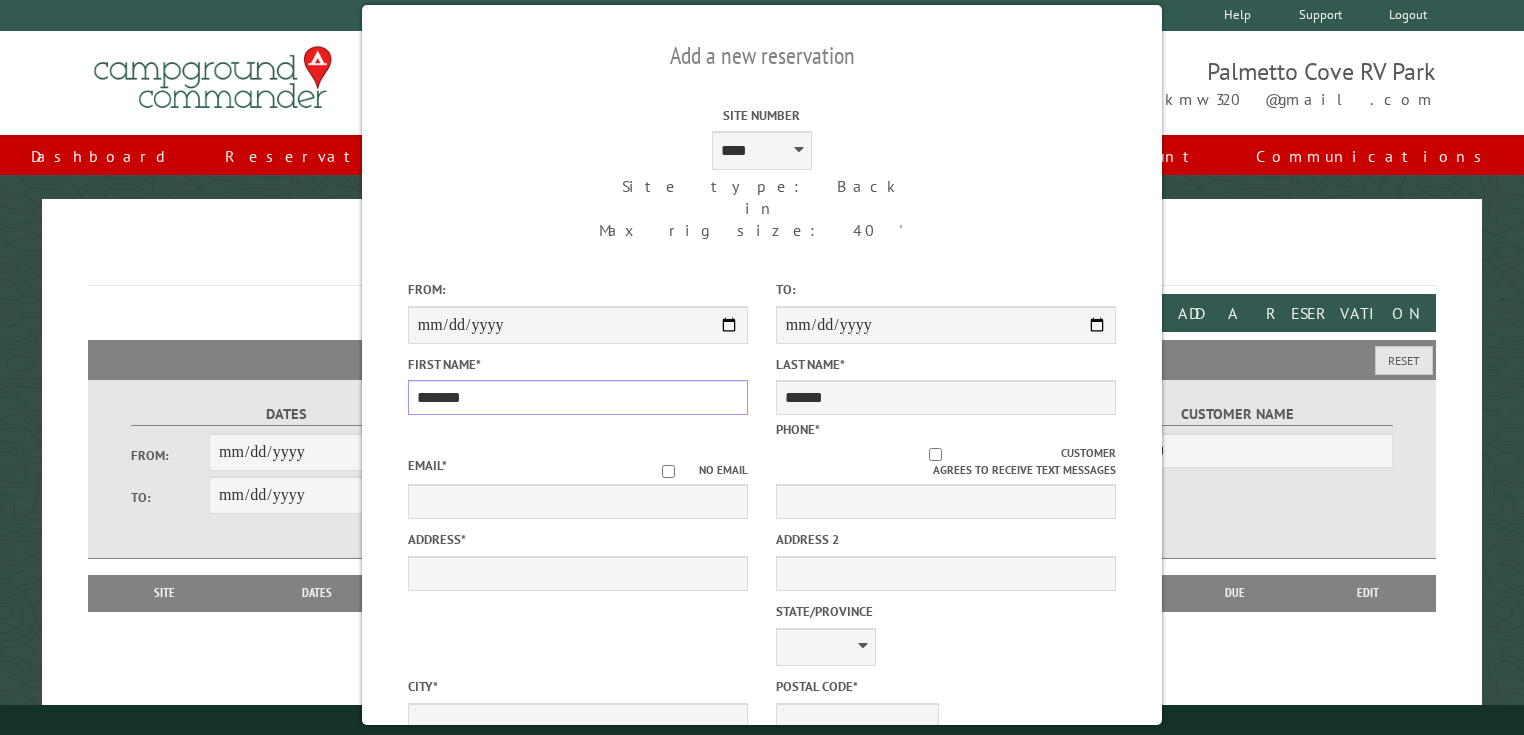 type on "******" 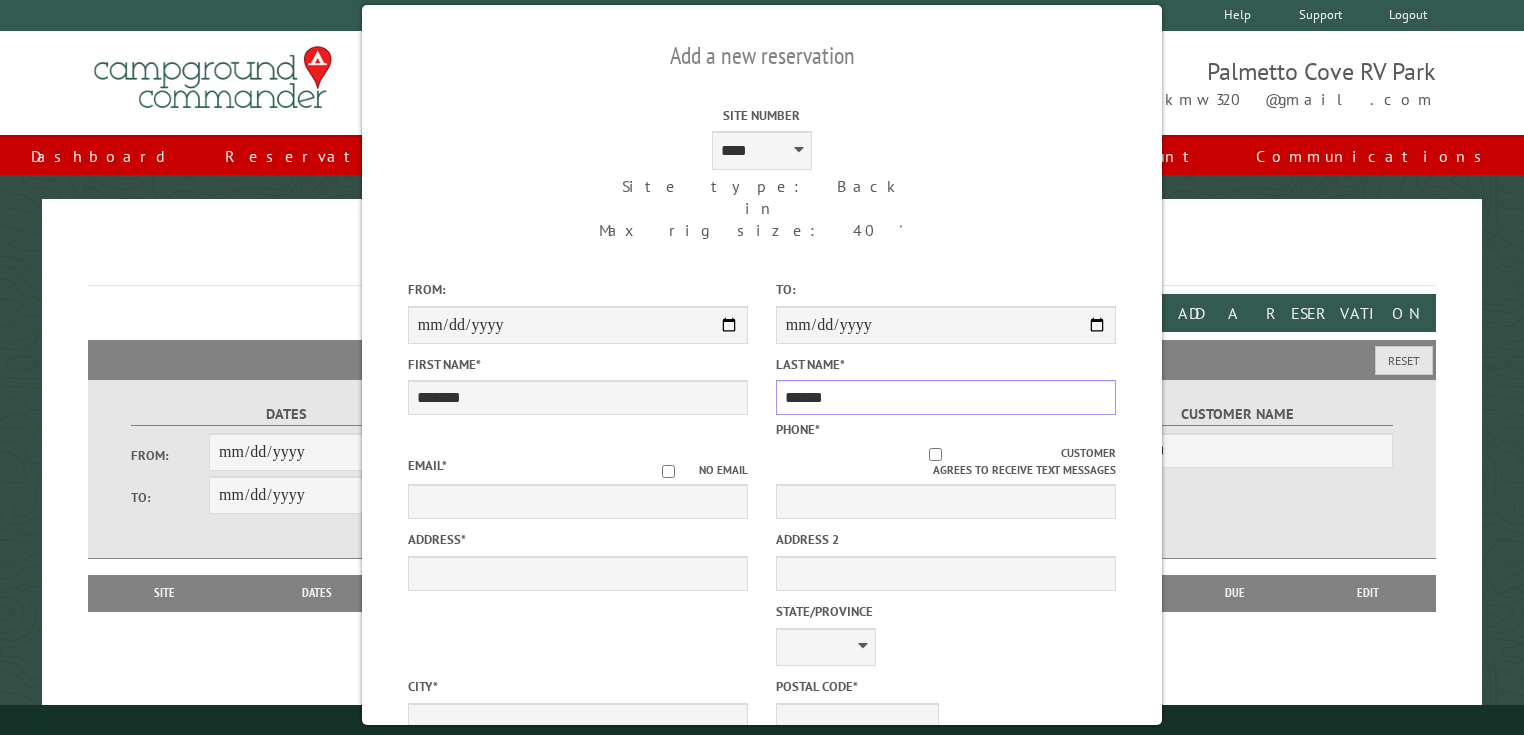 click on "******" at bounding box center [946, 397] 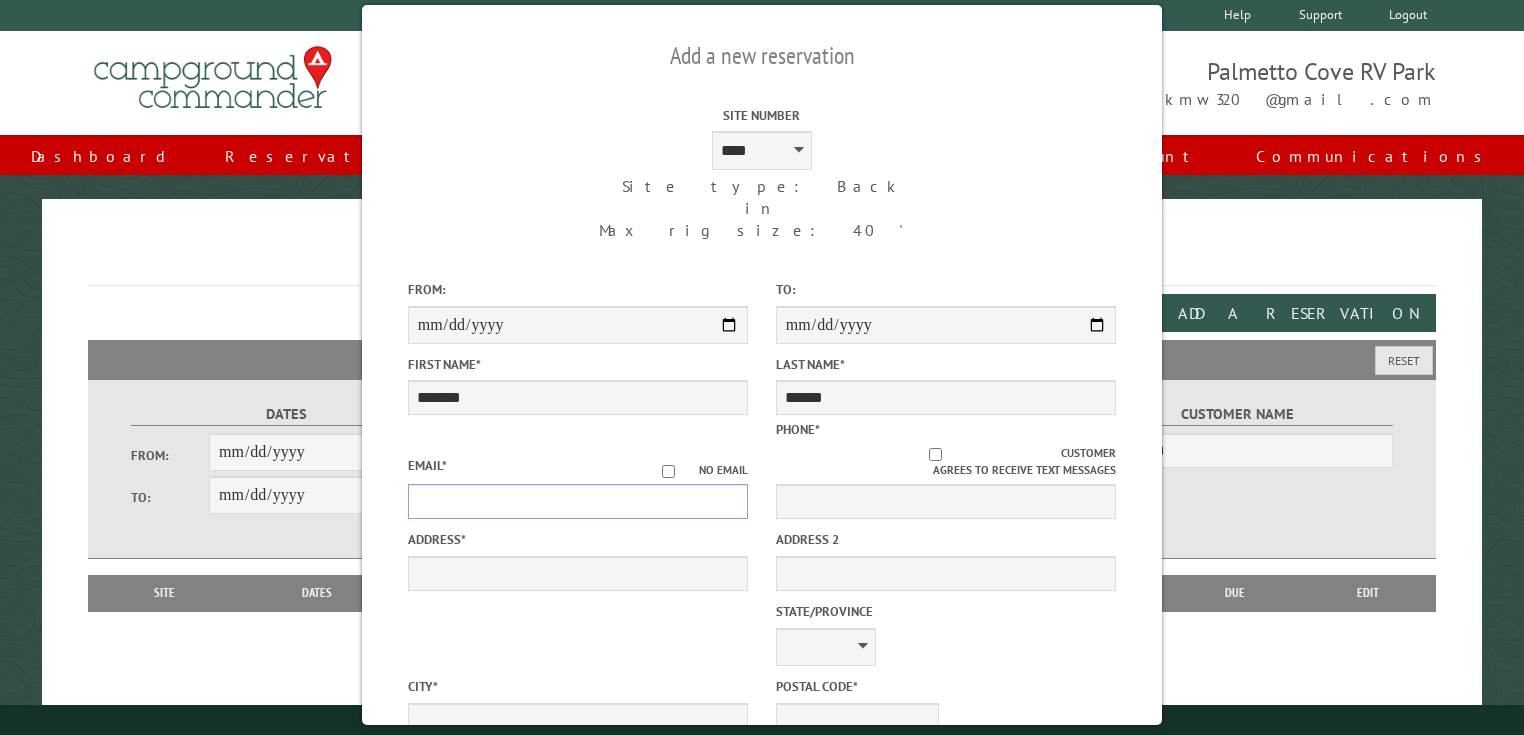 click on "Email *" at bounding box center [578, 501] 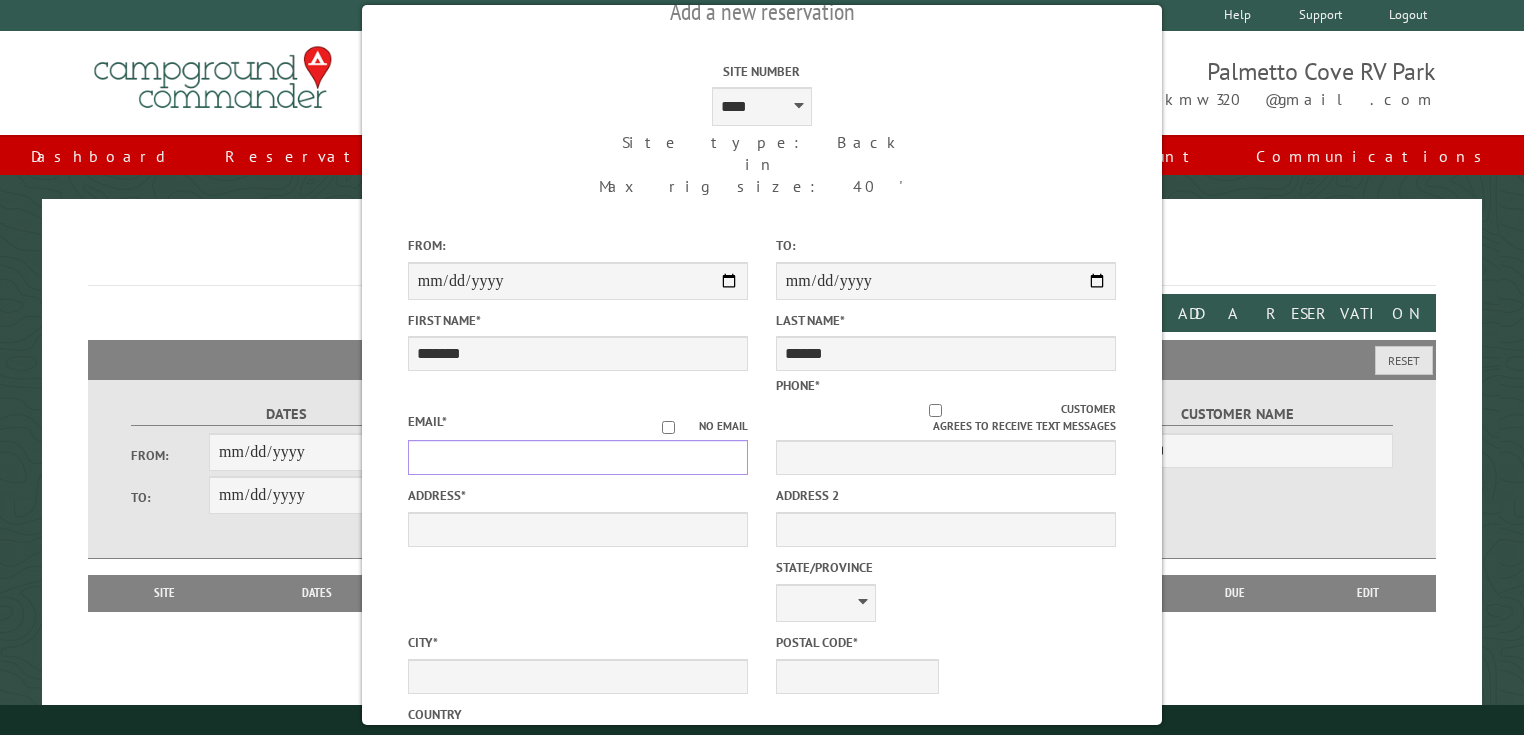 scroll, scrollTop: 24, scrollLeft: 0, axis: vertical 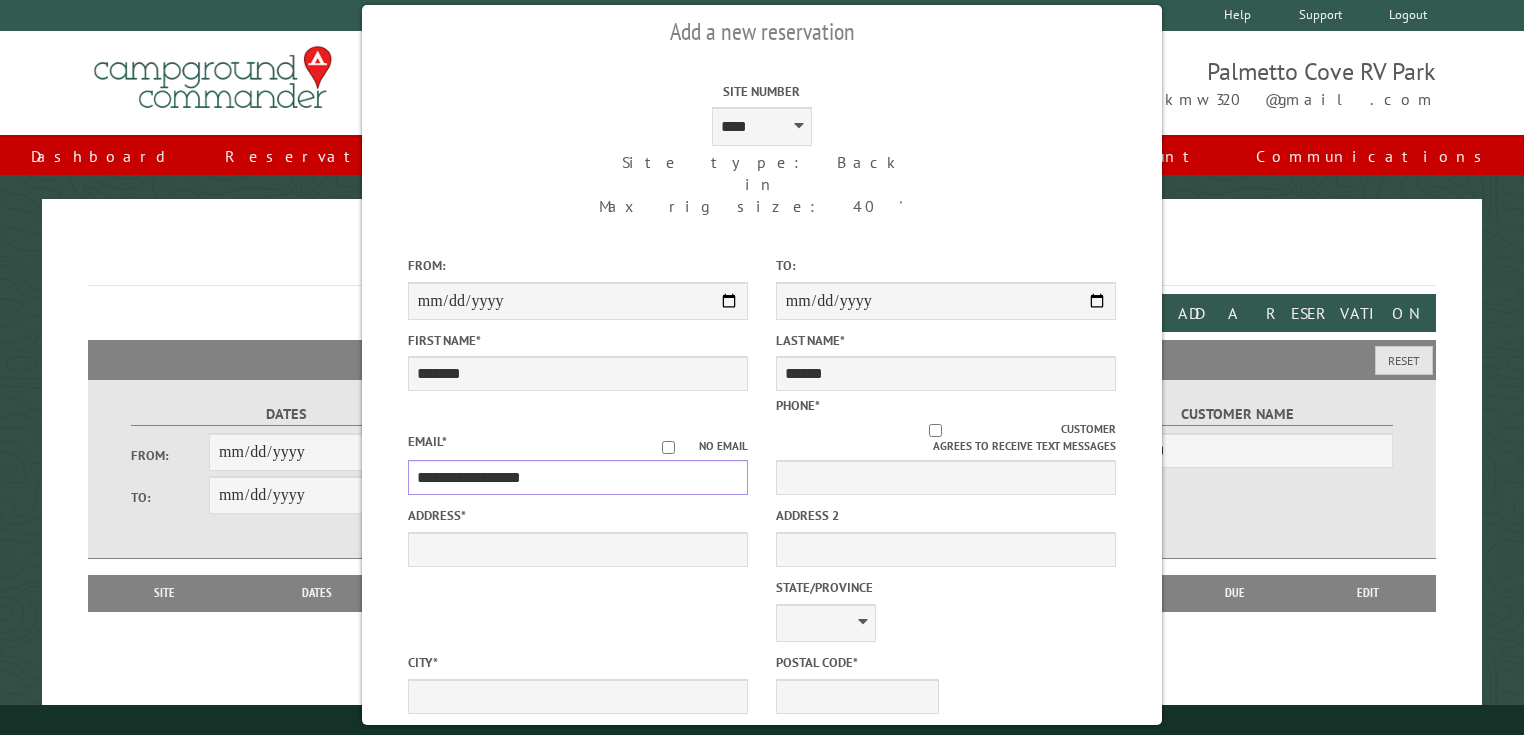 type on "**********" 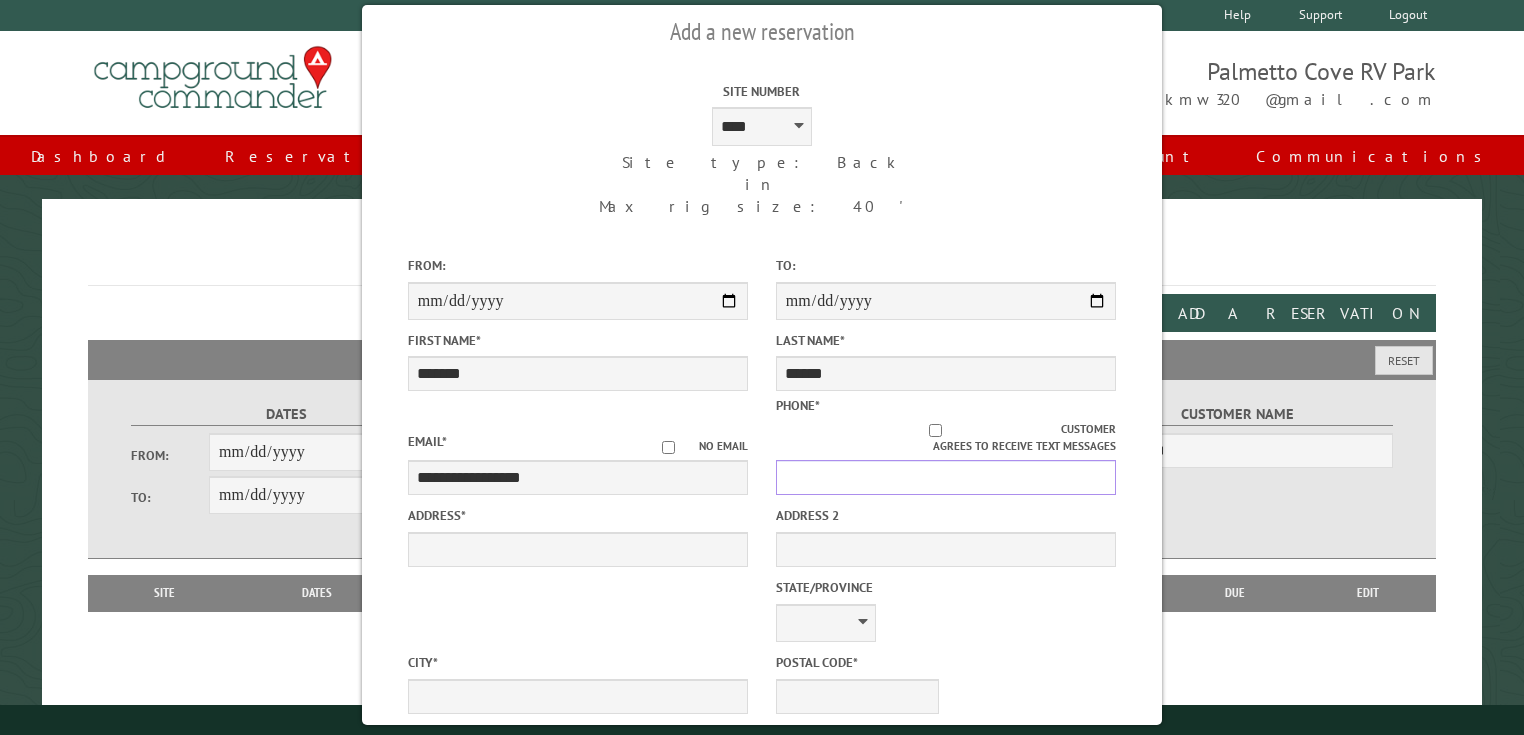 click on "Phone *" at bounding box center (946, 477) 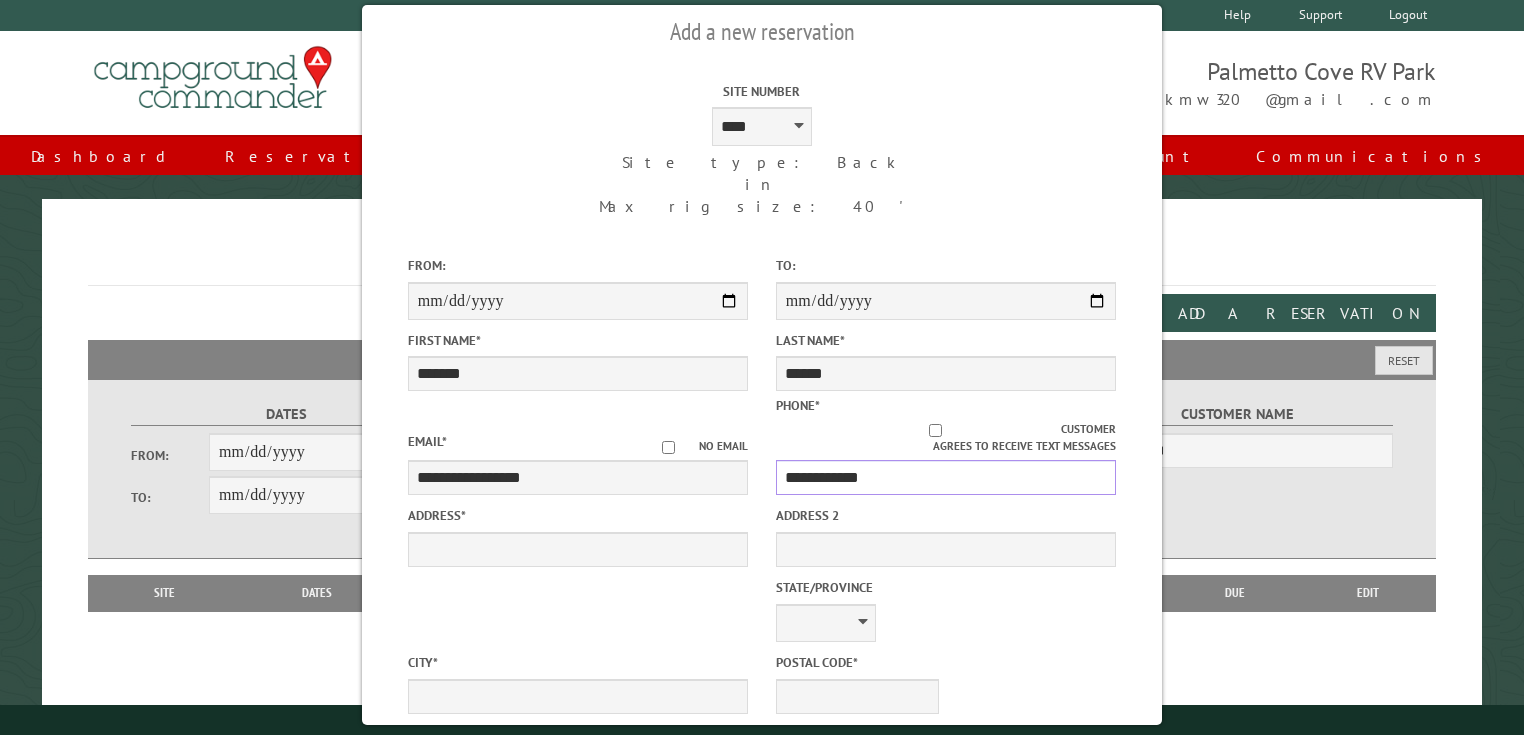 type on "**********" 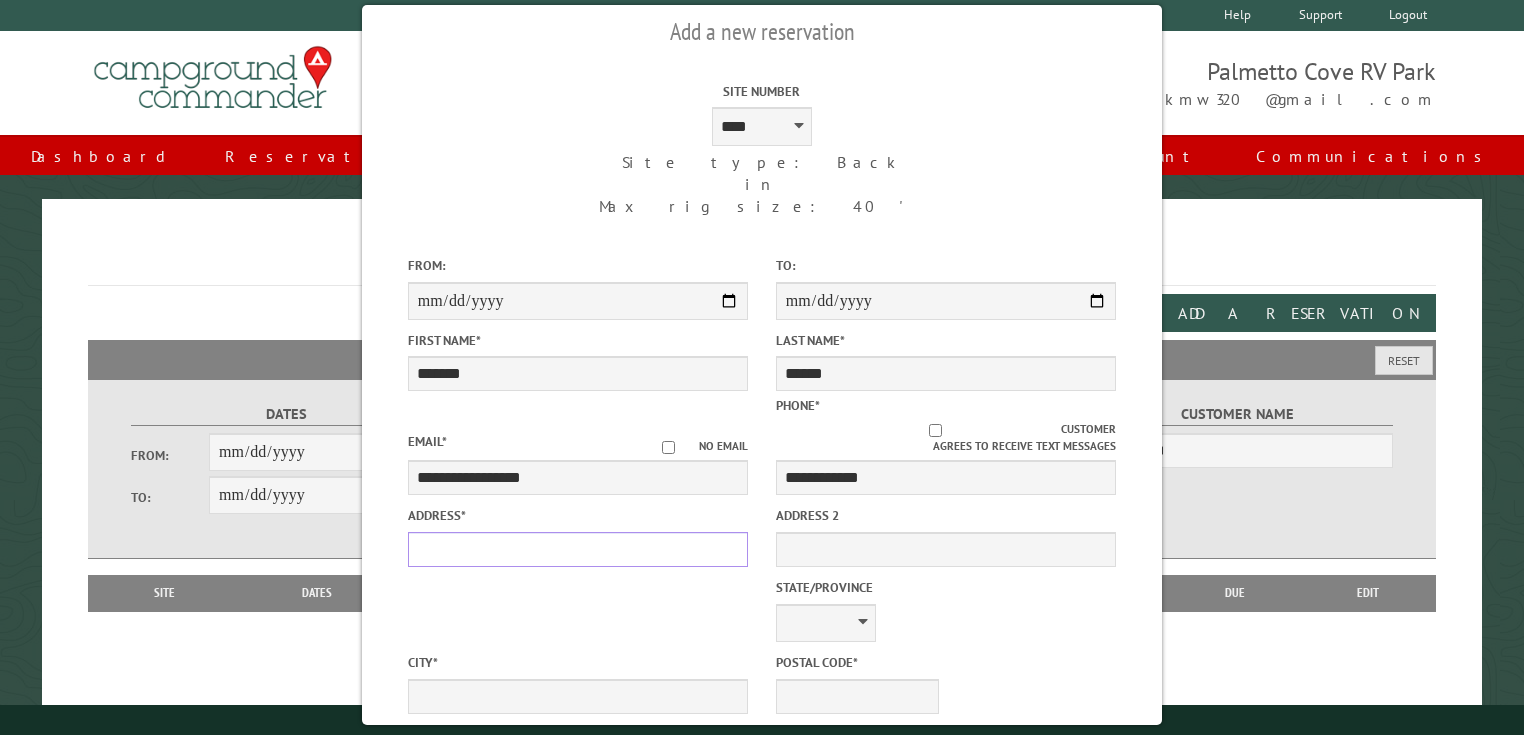 click on "Address *" at bounding box center (578, 549) 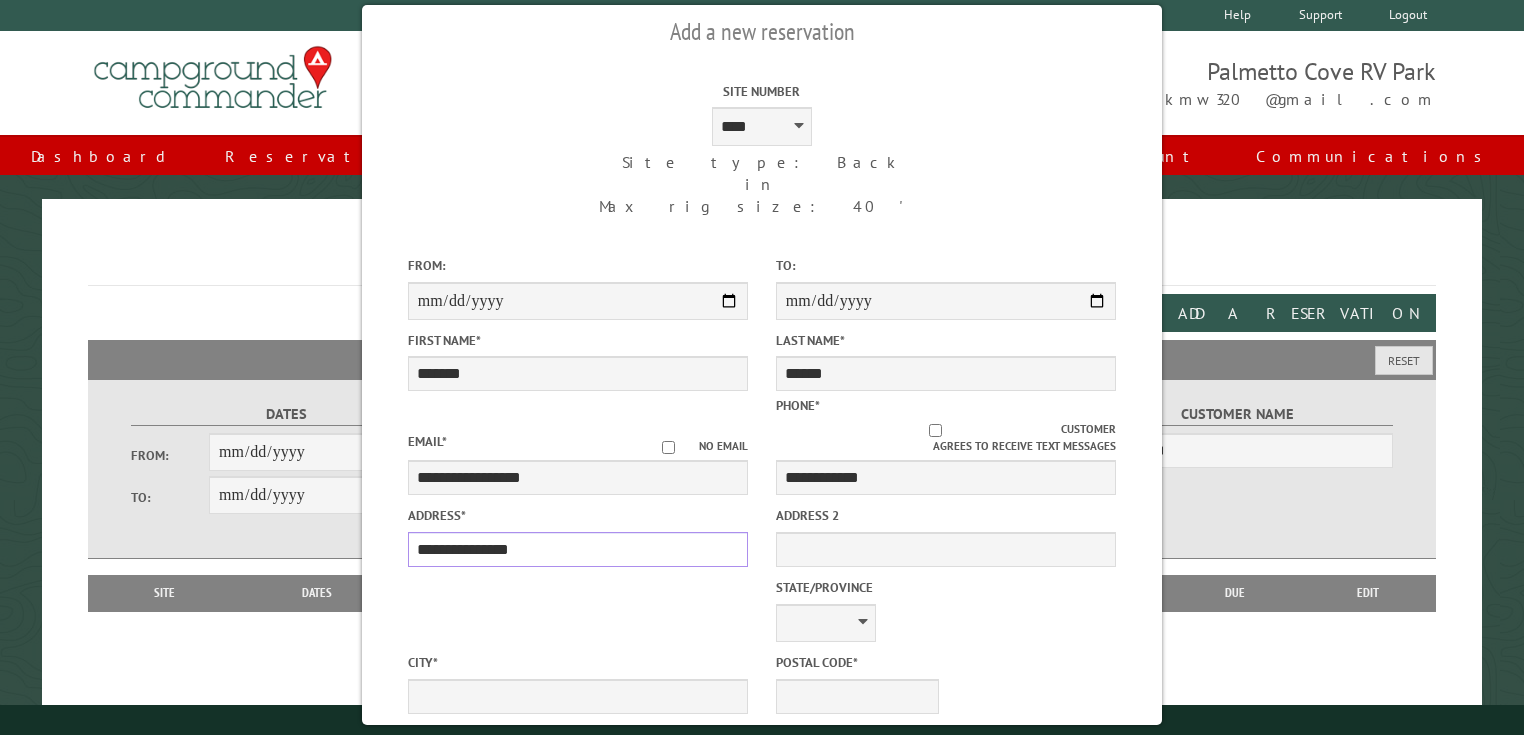 type on "**********" 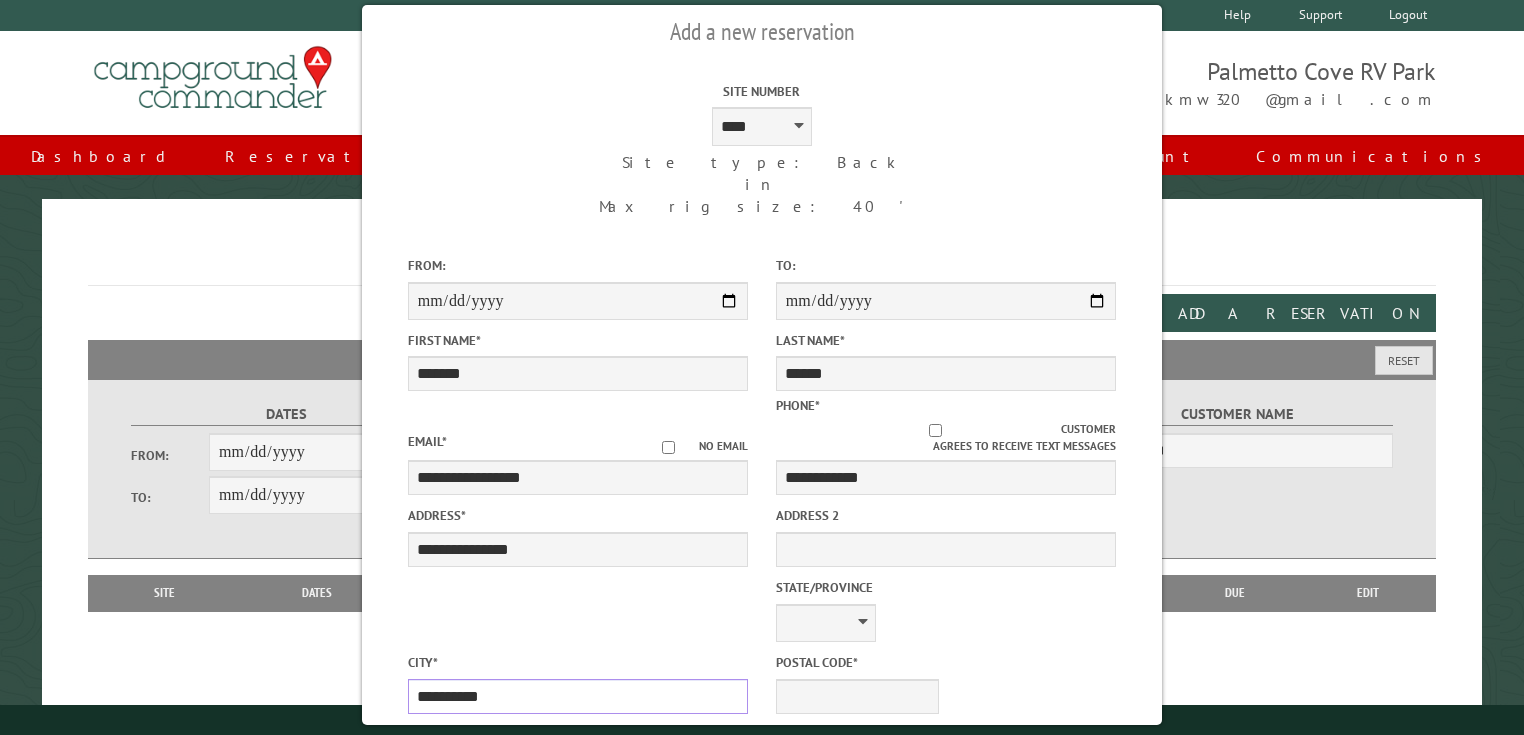 type on "**********" 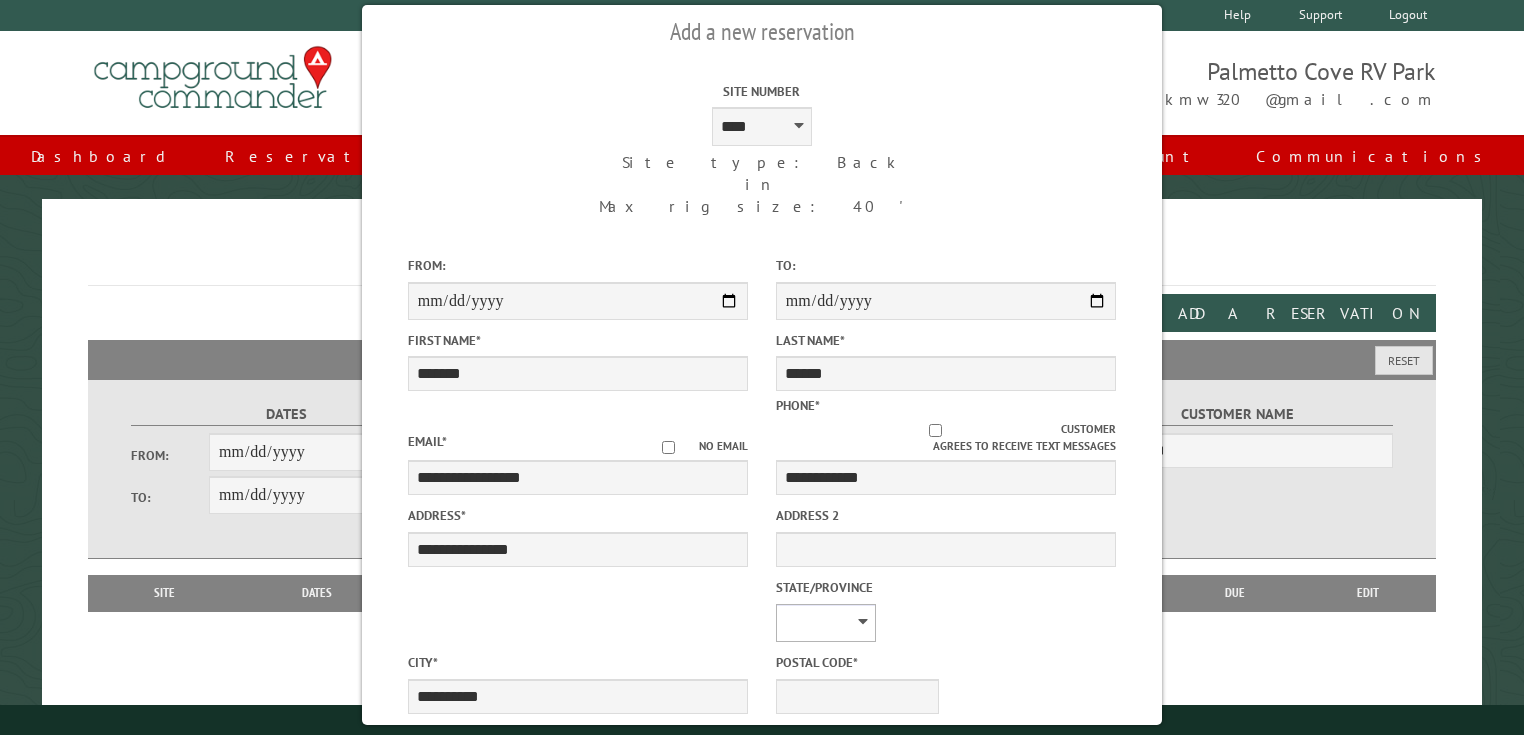 click on "** ** ** ** ** ** ** ** ** ** ** ** ** ** ** ** ** ** ** ** ** ** ** ** ** ** ** ** ** ** ** ** ** ** ** ** ** ** ** ** ** ** ** ** ** ** ** ** ** ** ** ** ** ** ** ** ** ** ** ** ** ** ** **" at bounding box center (826, 623) 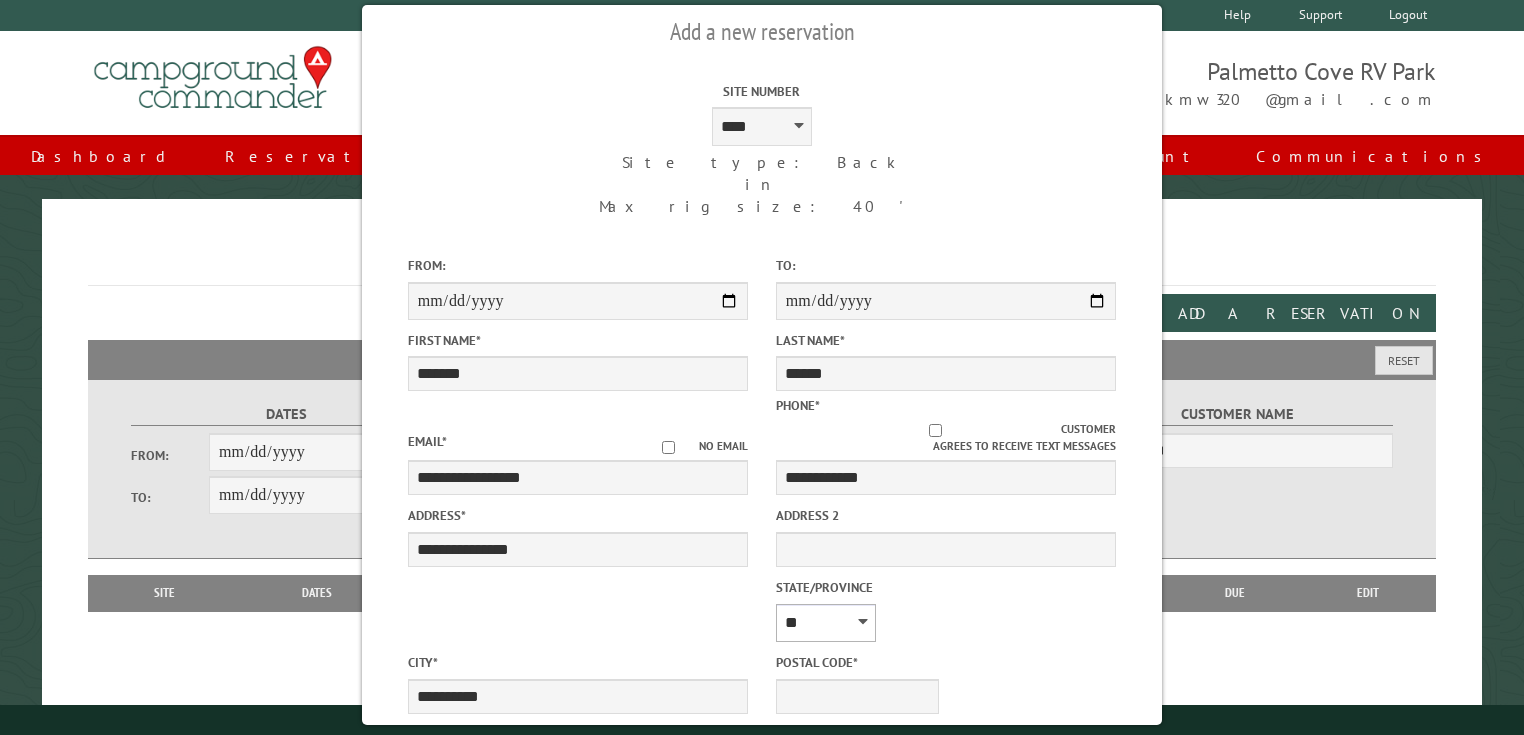 click on "** ** ** ** ** ** ** ** ** ** ** ** ** ** ** ** ** ** ** ** ** ** ** ** ** ** ** ** ** ** ** ** ** ** ** ** ** ** ** ** ** ** ** ** ** ** ** ** ** ** ** ** ** ** ** ** ** ** ** ** ** ** ** **" at bounding box center [826, 623] 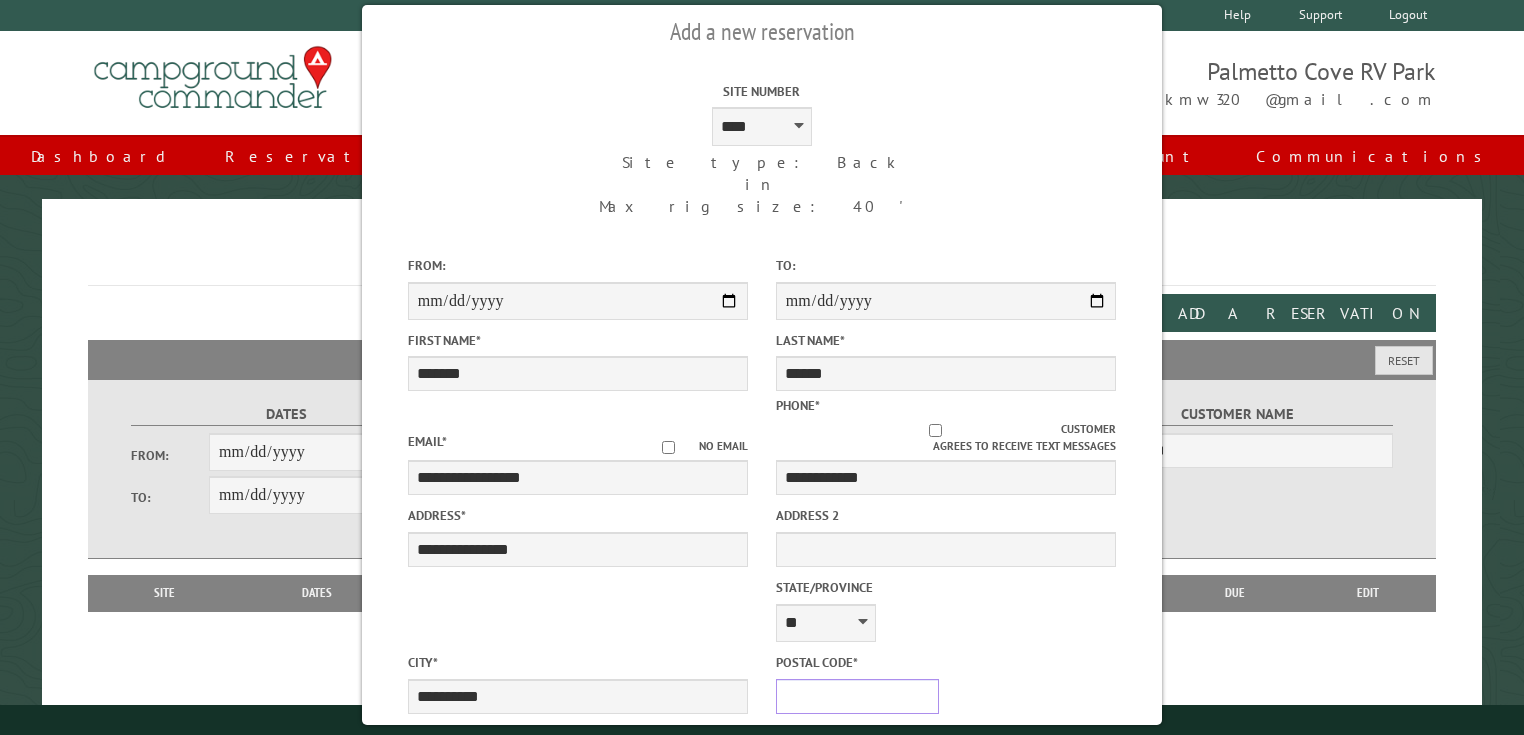 click on "Postal Code *" at bounding box center (857, 696) 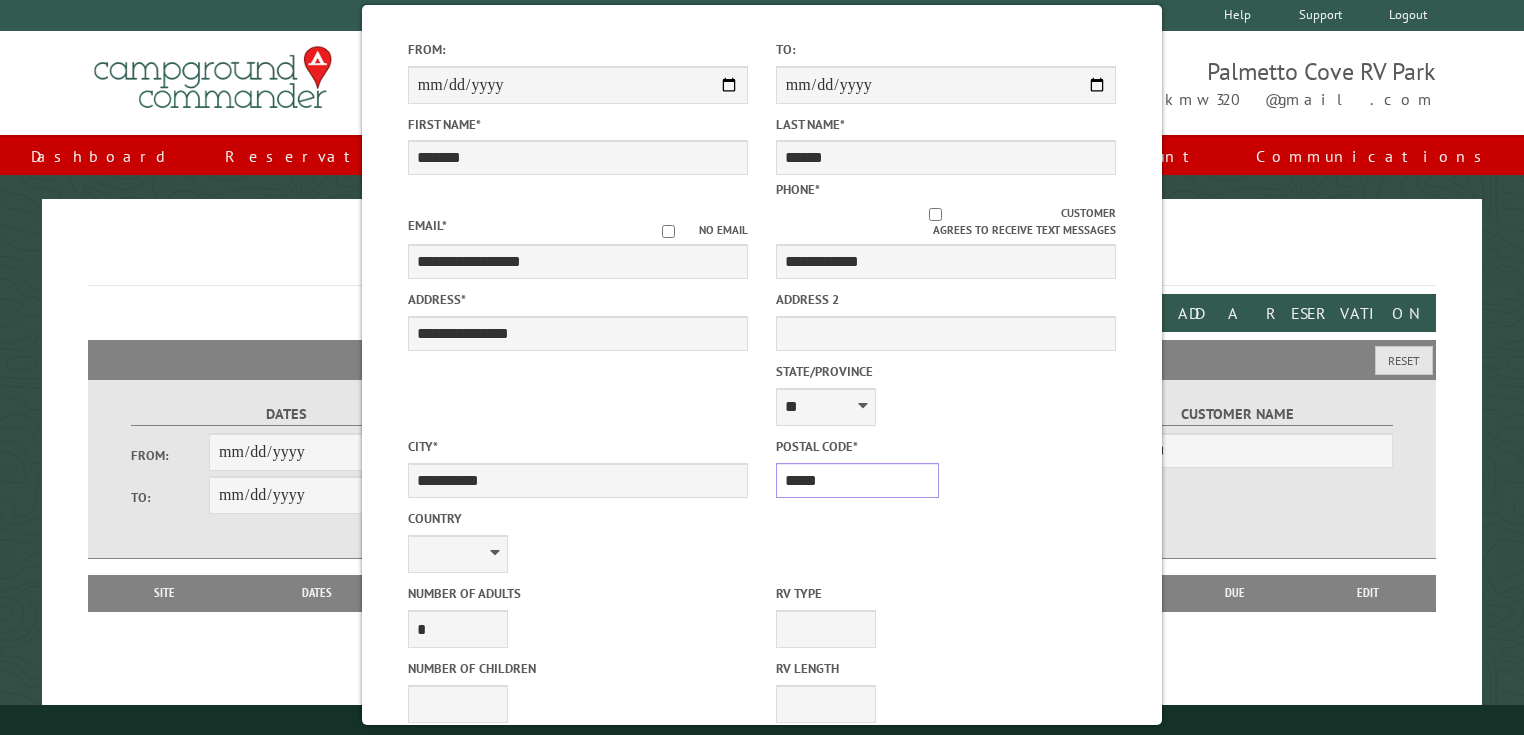 scroll, scrollTop: 255, scrollLeft: 0, axis: vertical 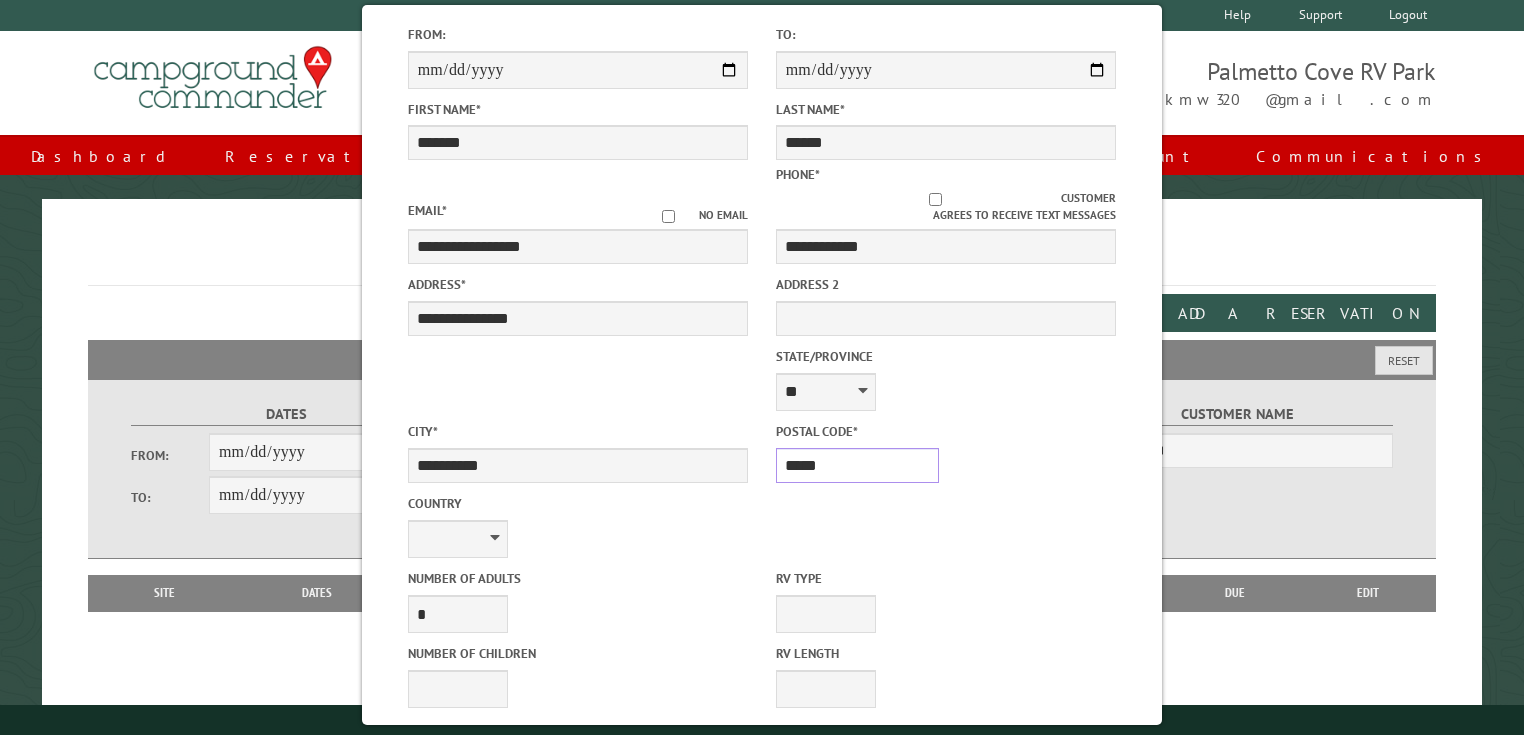 type on "*****" 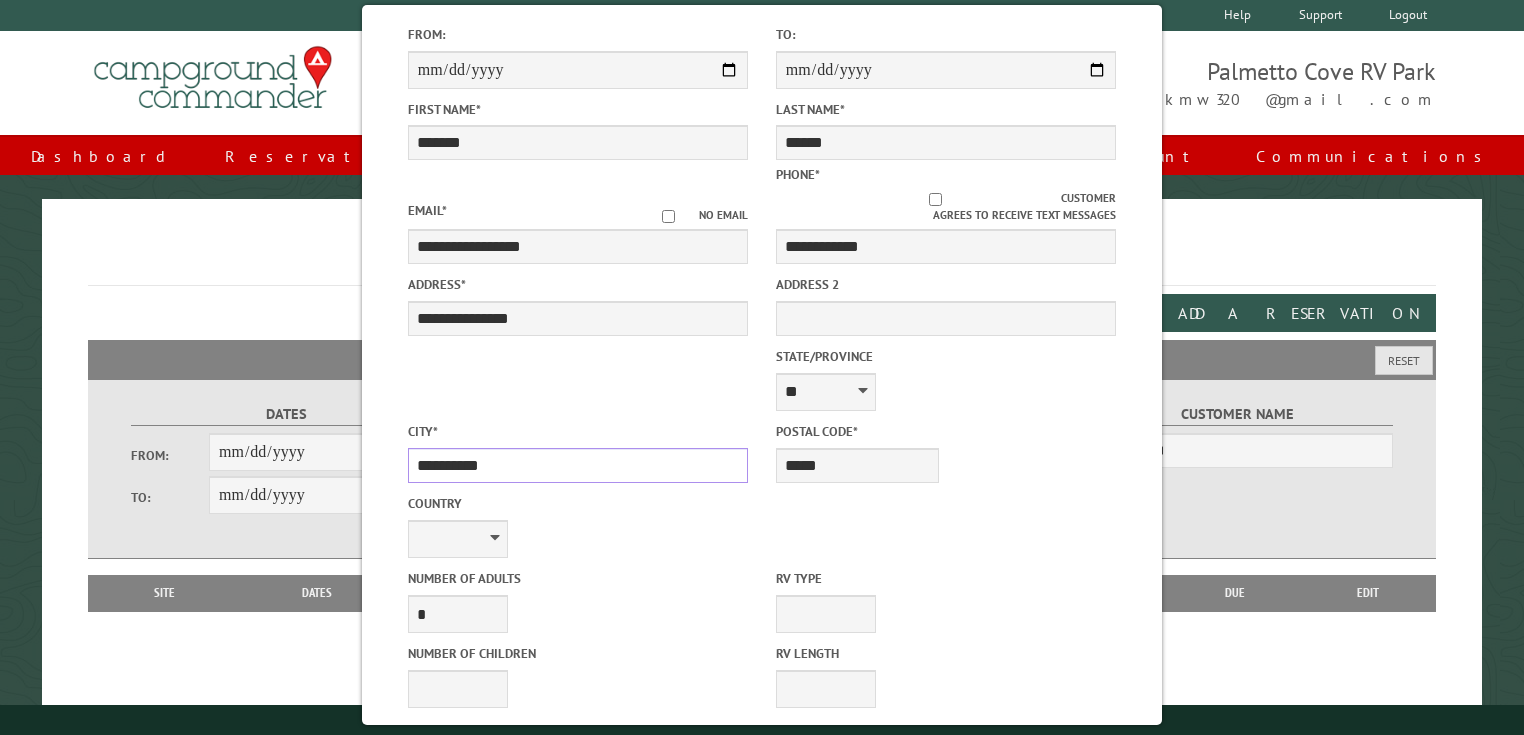 drag, startPoint x: 498, startPoint y: 358, endPoint x: 442, endPoint y: 348, distance: 56.88585 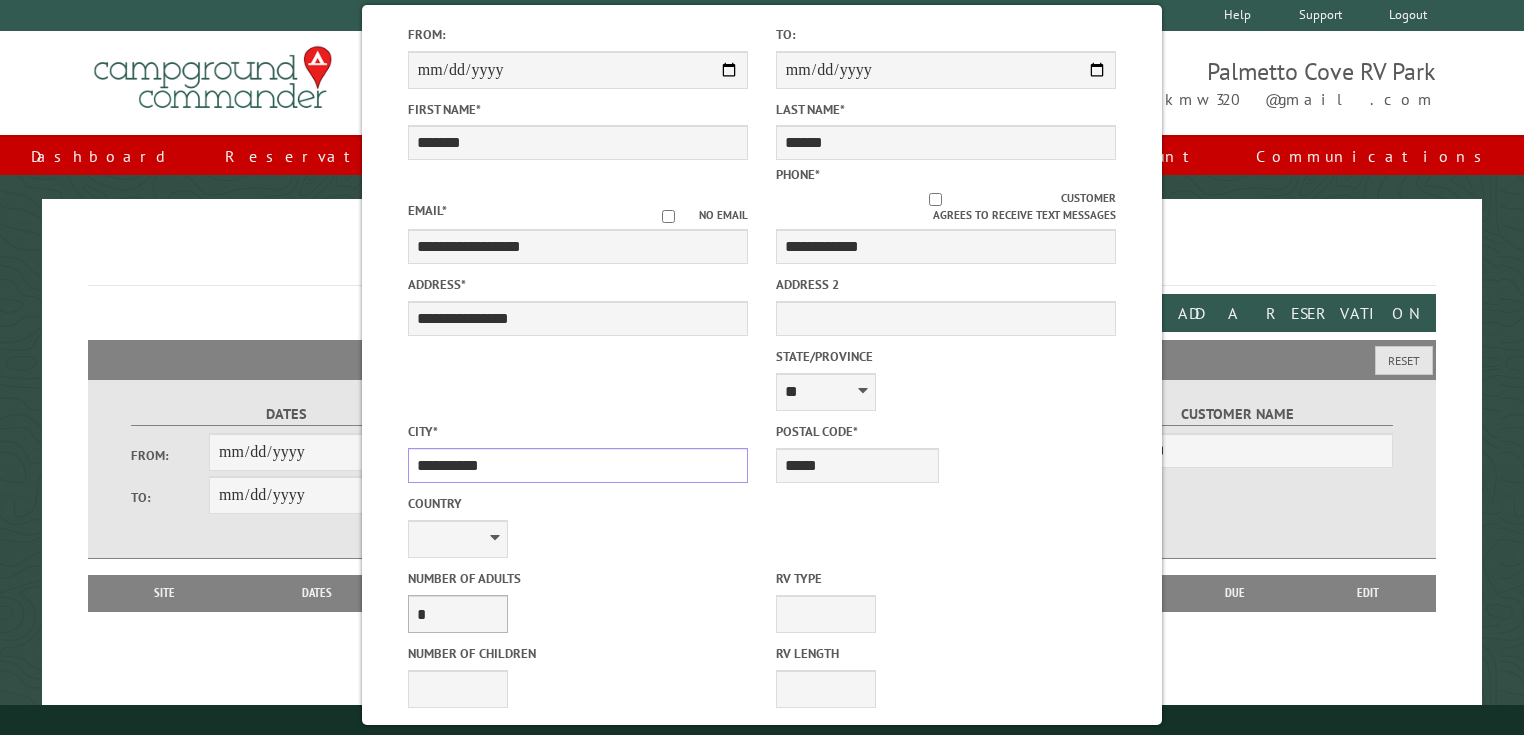 type on "**********" 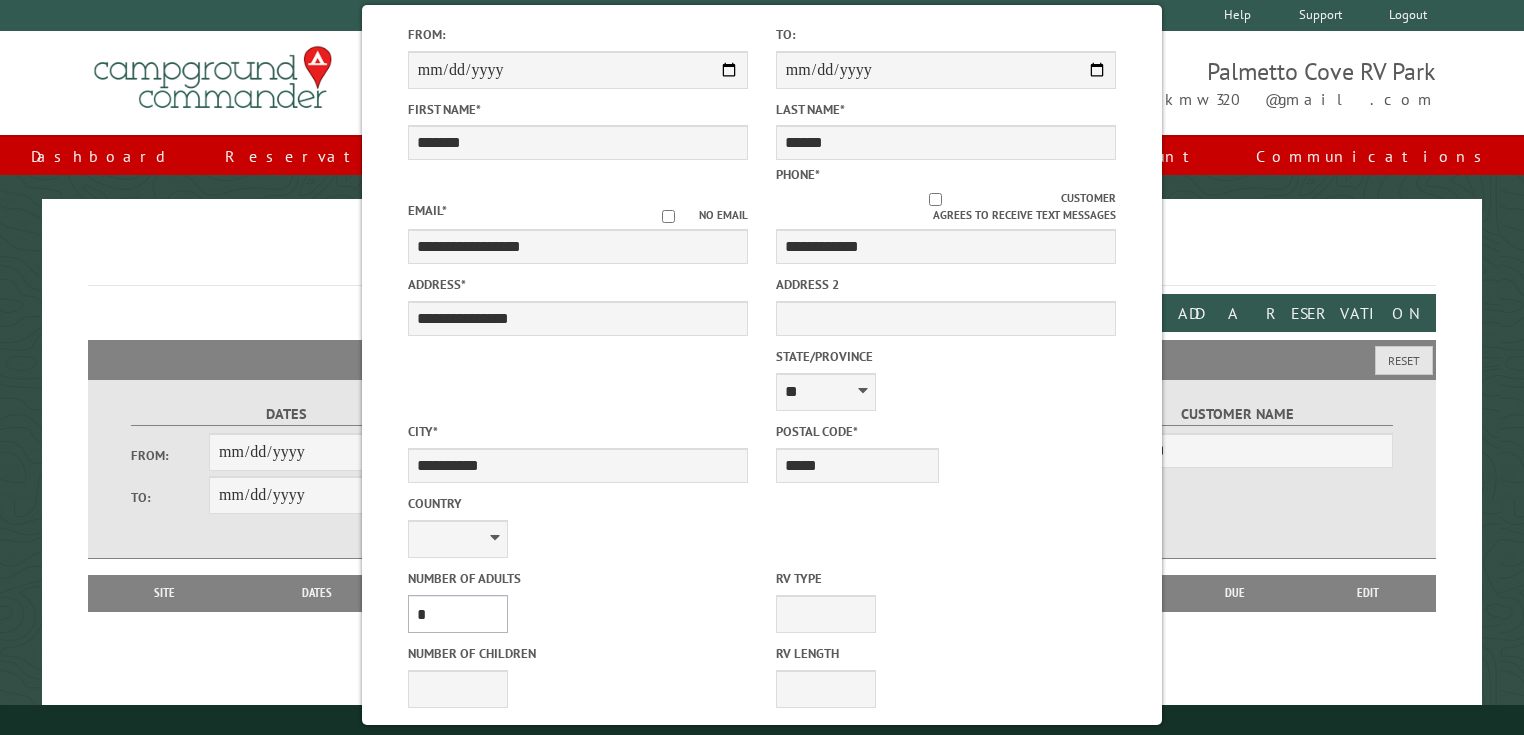 click on "* * * * * * * * * * **" at bounding box center (458, 614) 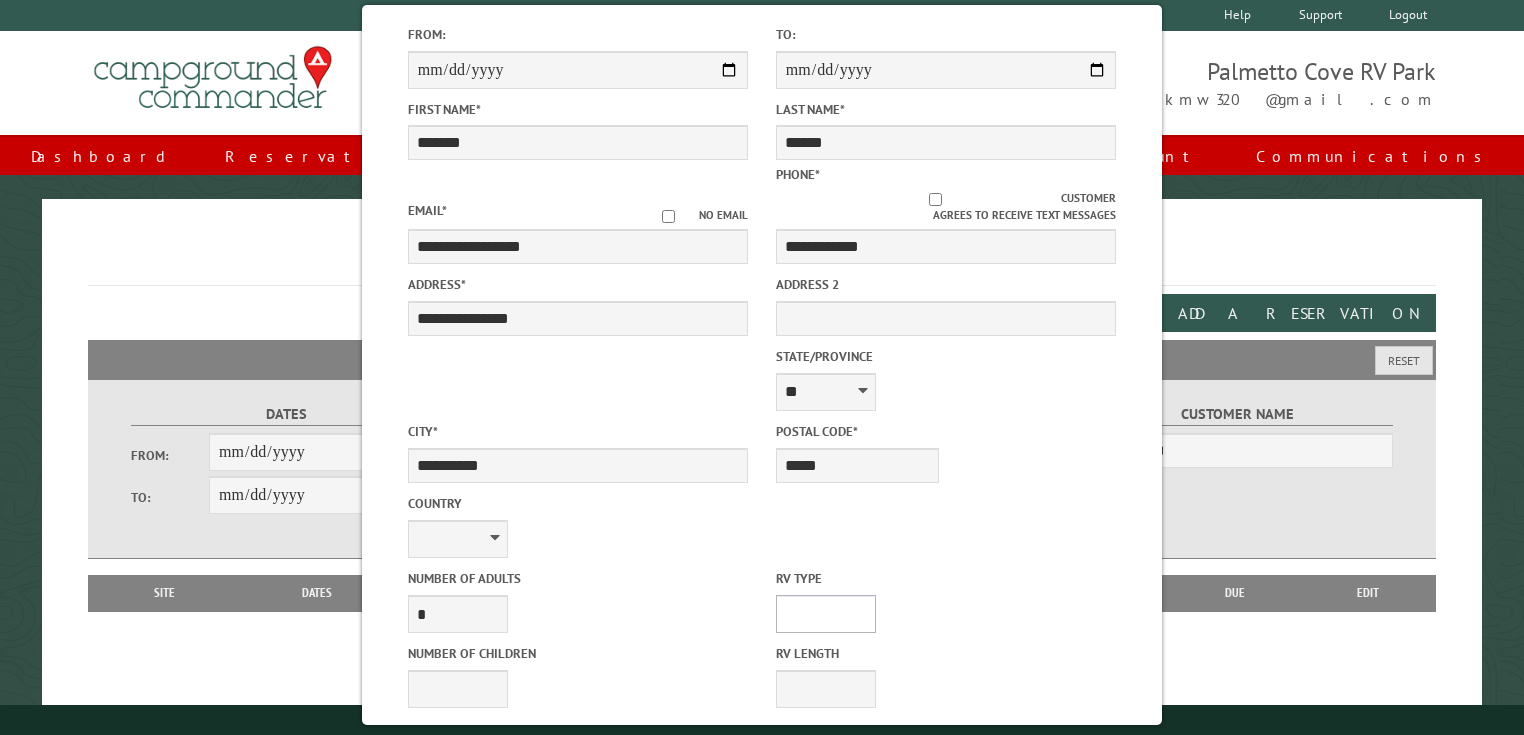 click on "**********" at bounding box center (826, 614) 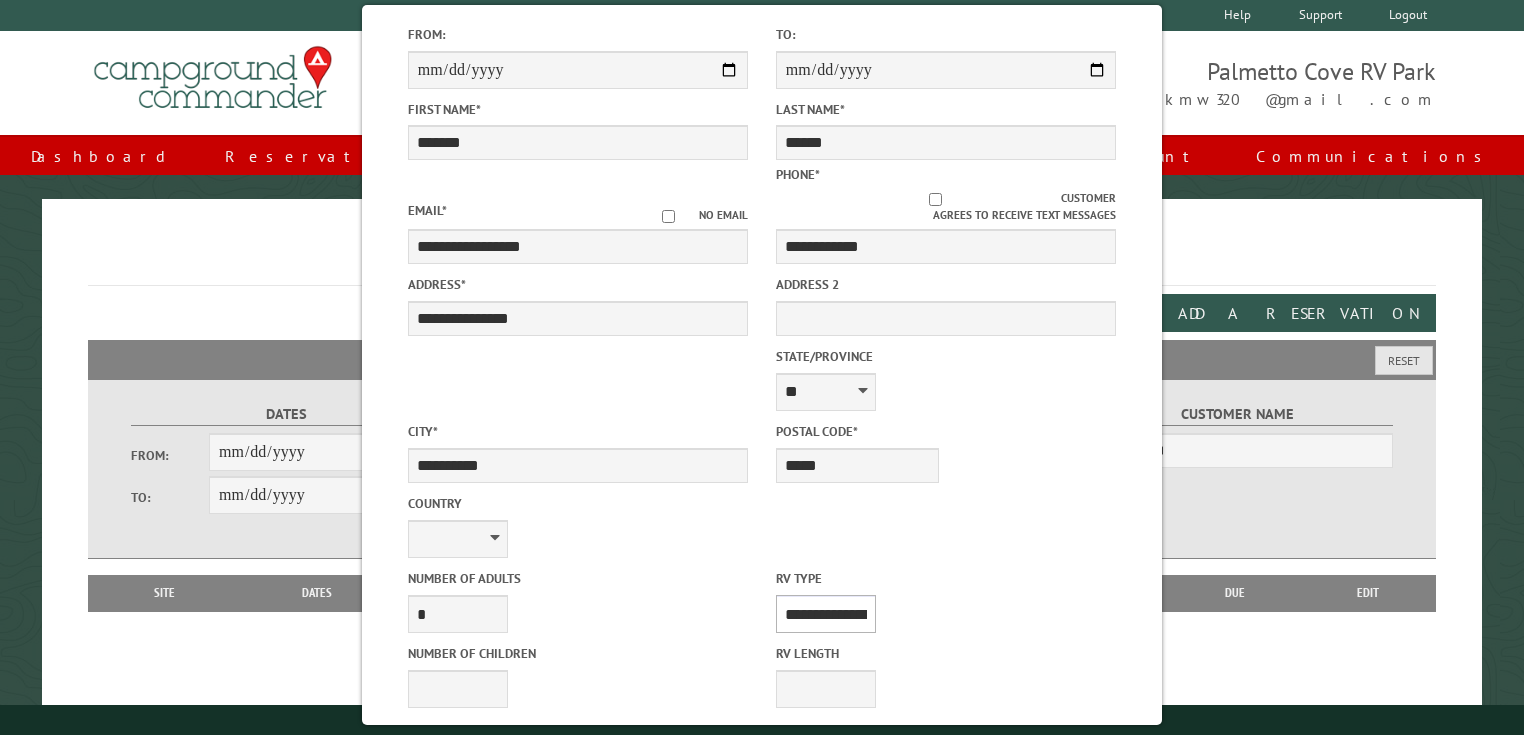 click on "**********" at bounding box center (826, 614) 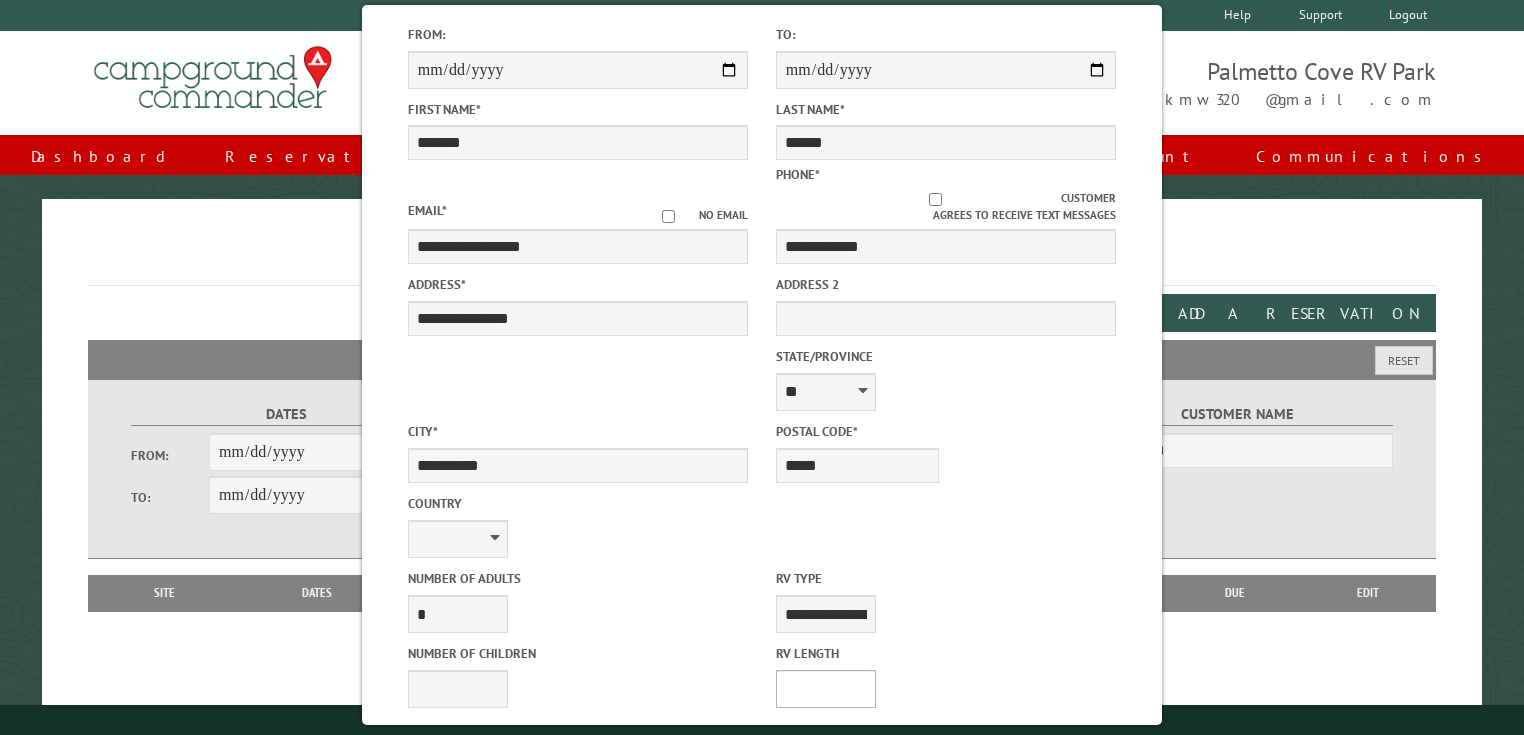 click on "* ** ** ** ** ** ** ** ** ** ** **" at bounding box center (826, 689) 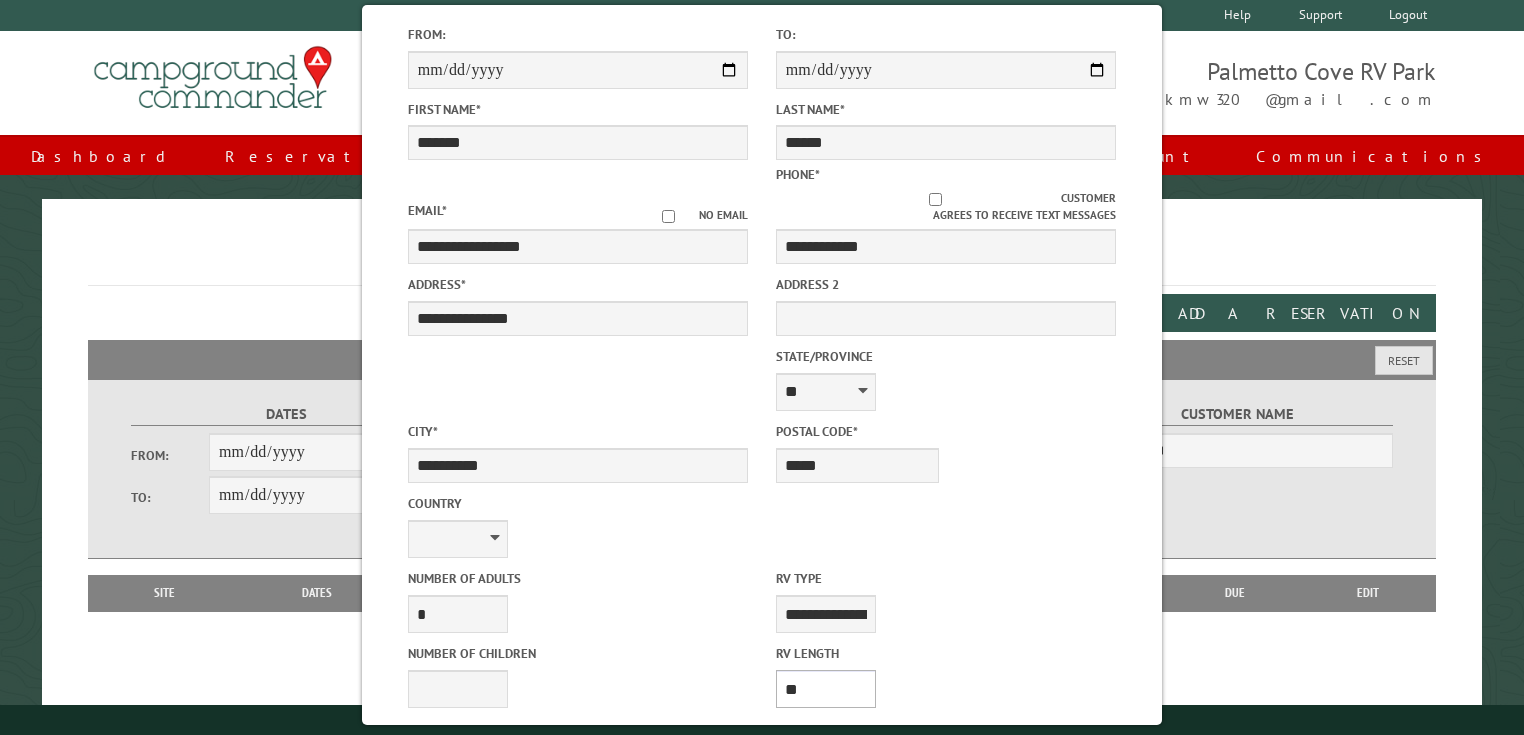 click on "* ** ** ** ** ** ** ** ** ** ** **" at bounding box center [826, 689] 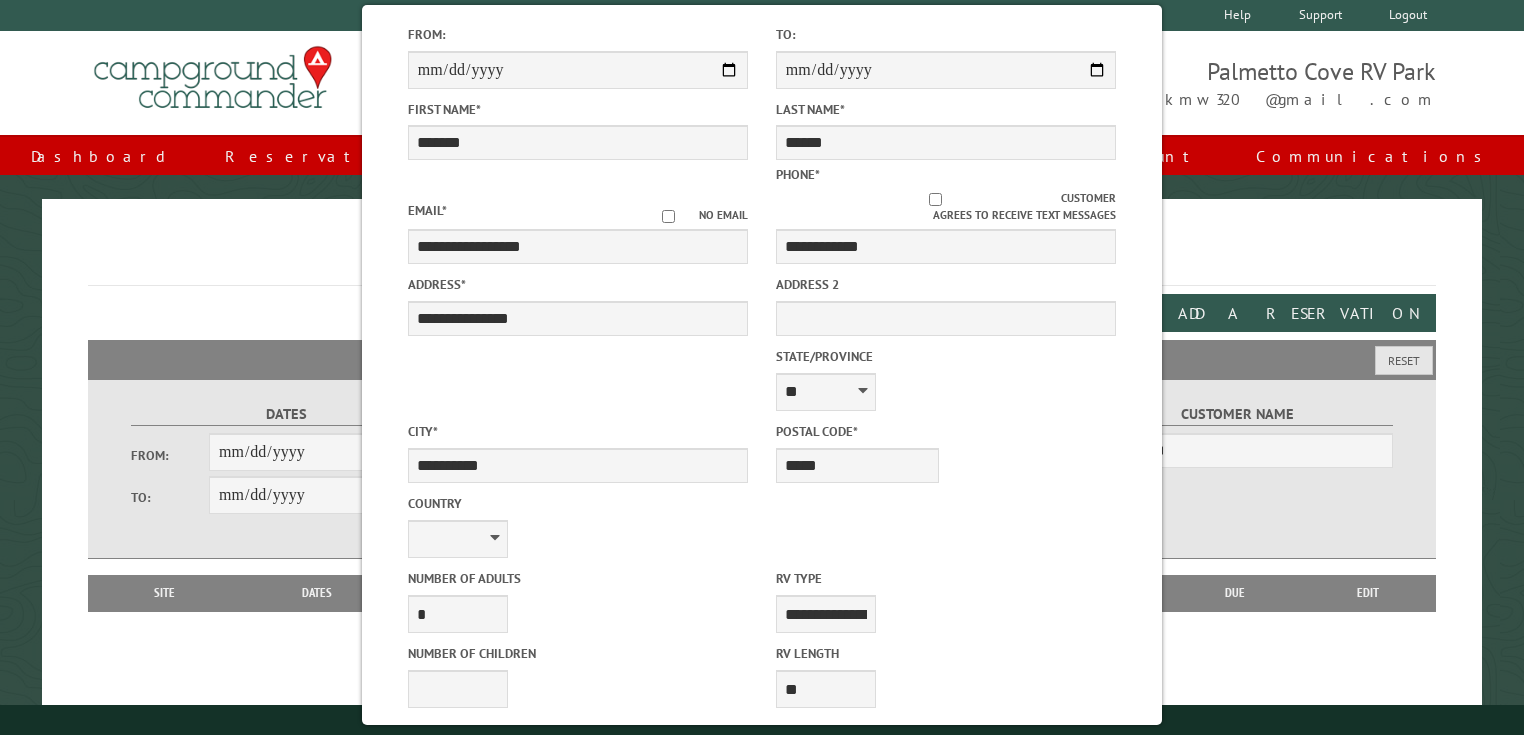click on "**** *** *** ***" at bounding box center [458, 764] 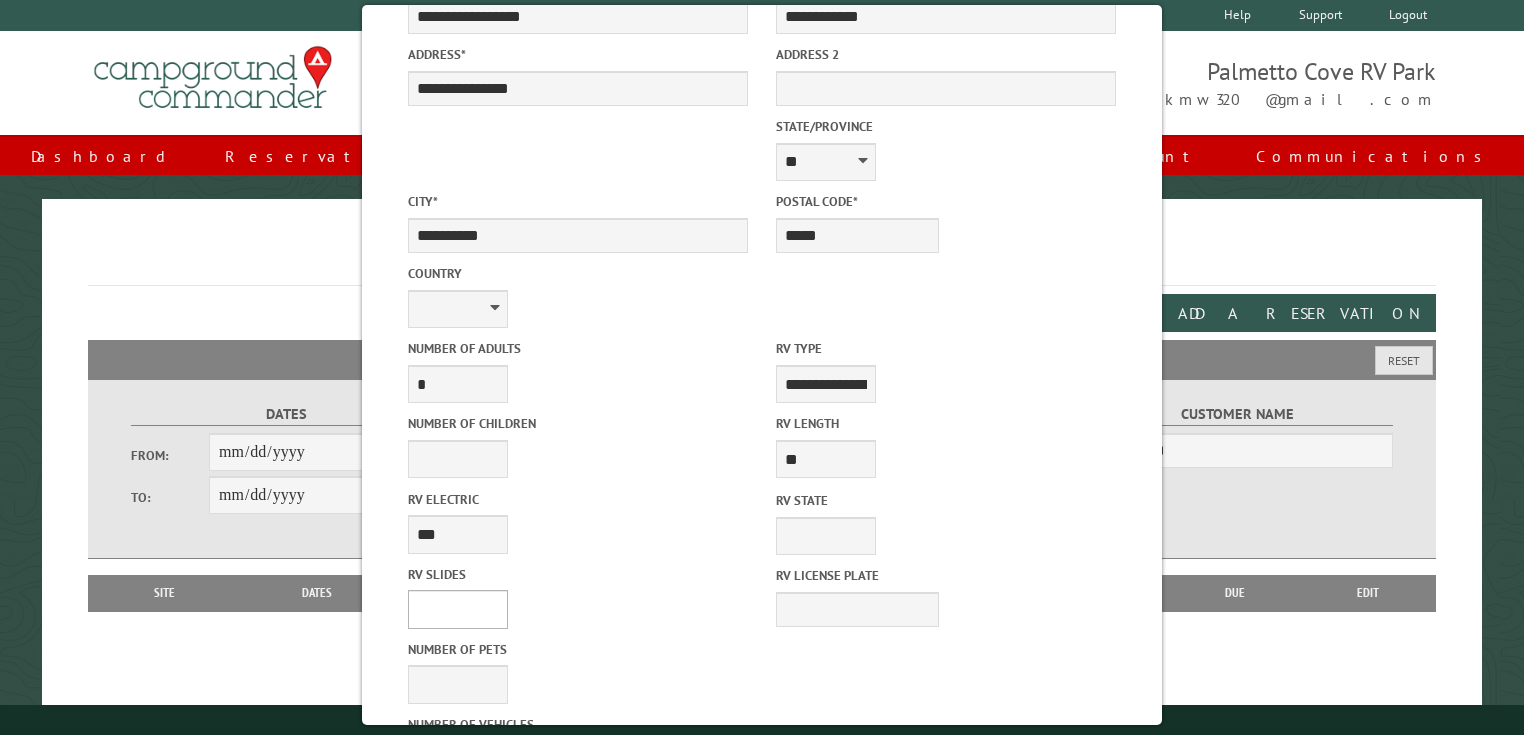 scroll, scrollTop: 498, scrollLeft: 0, axis: vertical 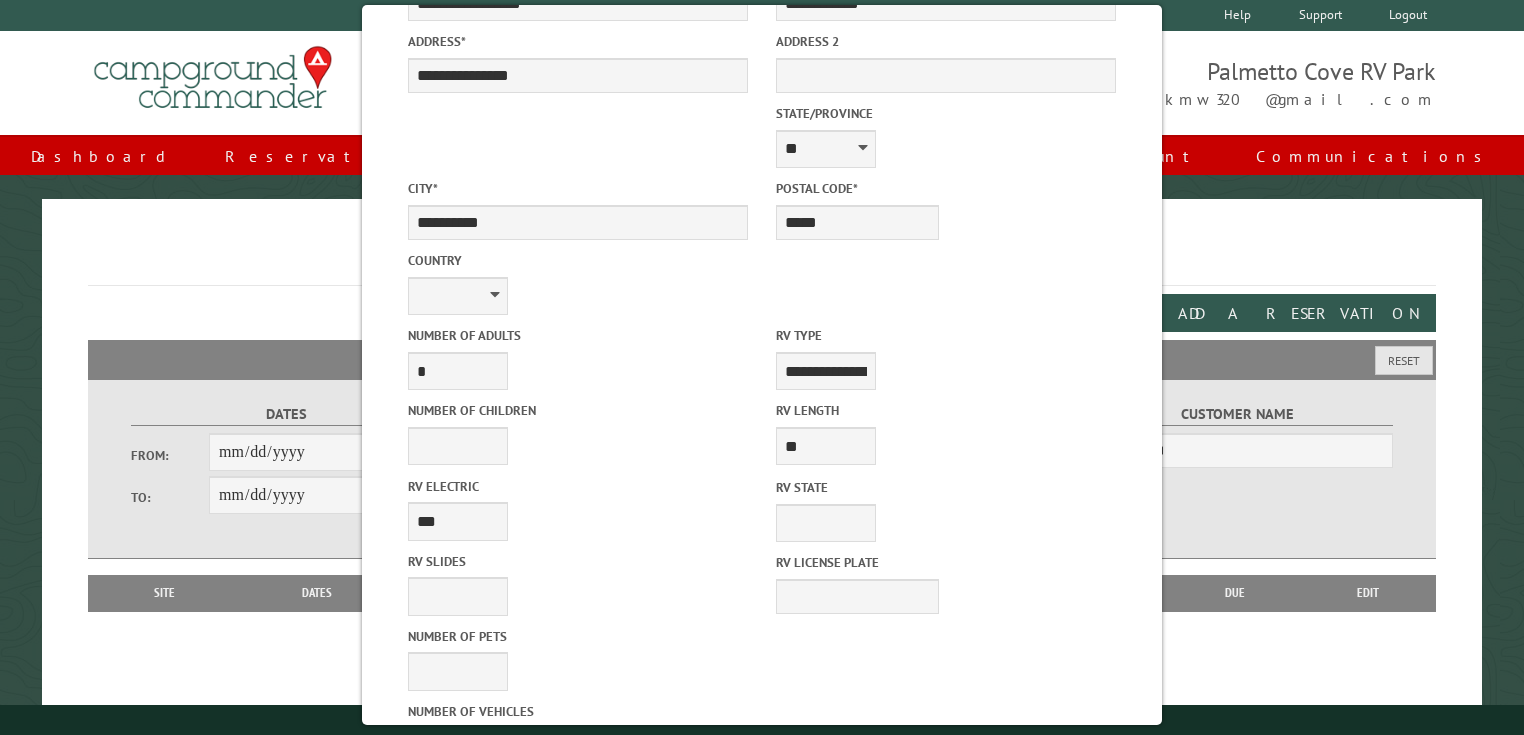 click on "* * * * * * * * * * **" at bounding box center [458, 747] 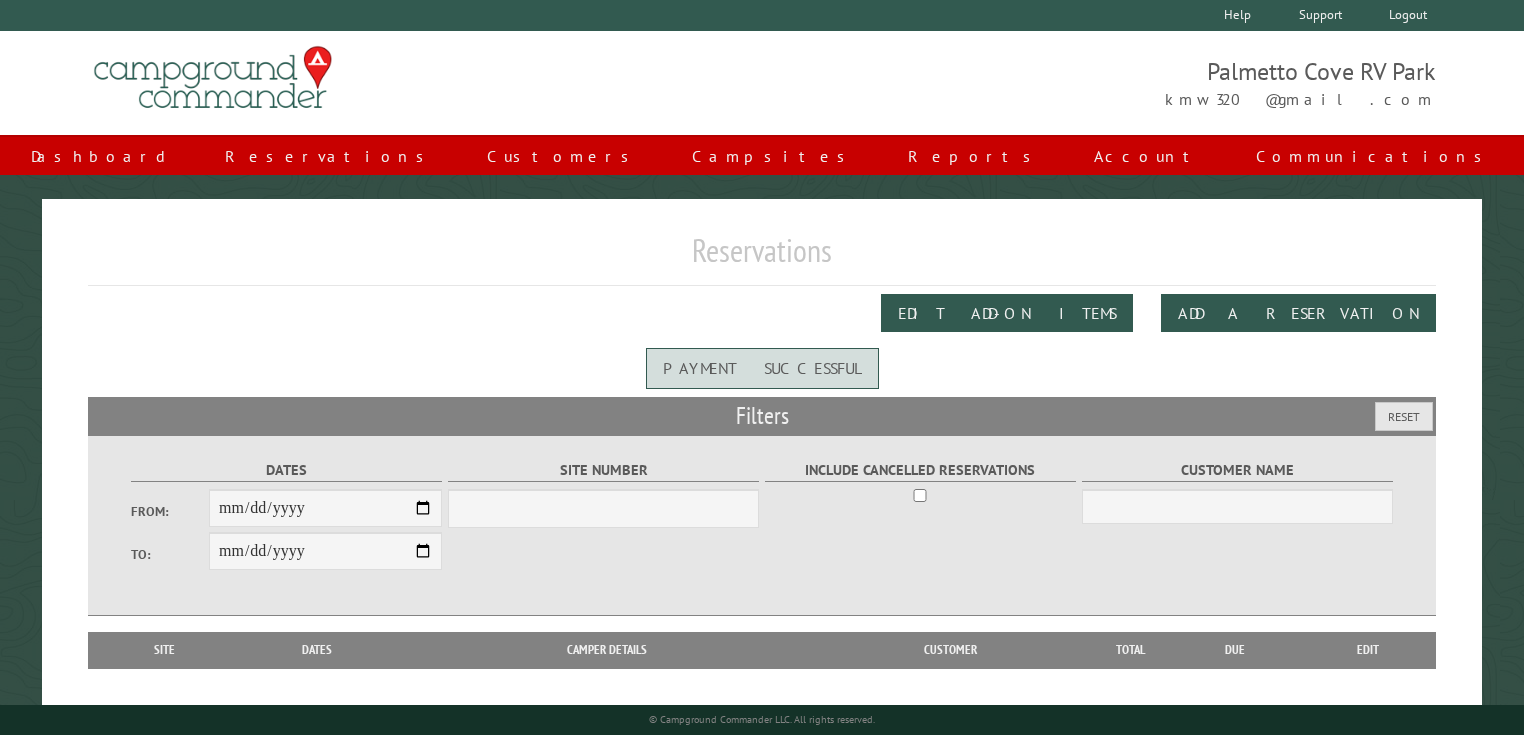 scroll, scrollTop: 0, scrollLeft: 0, axis: both 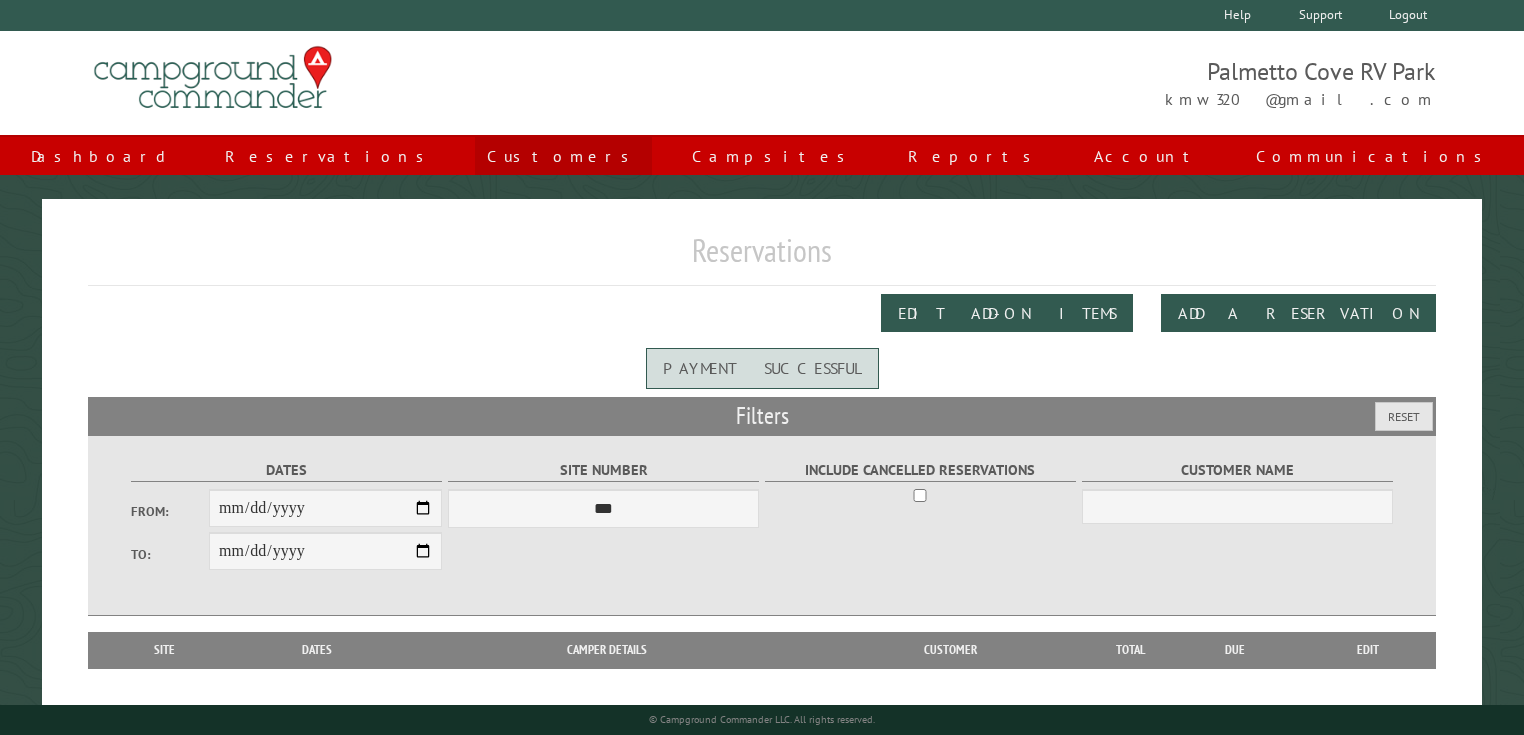 click on "Customers" at bounding box center (563, 156) 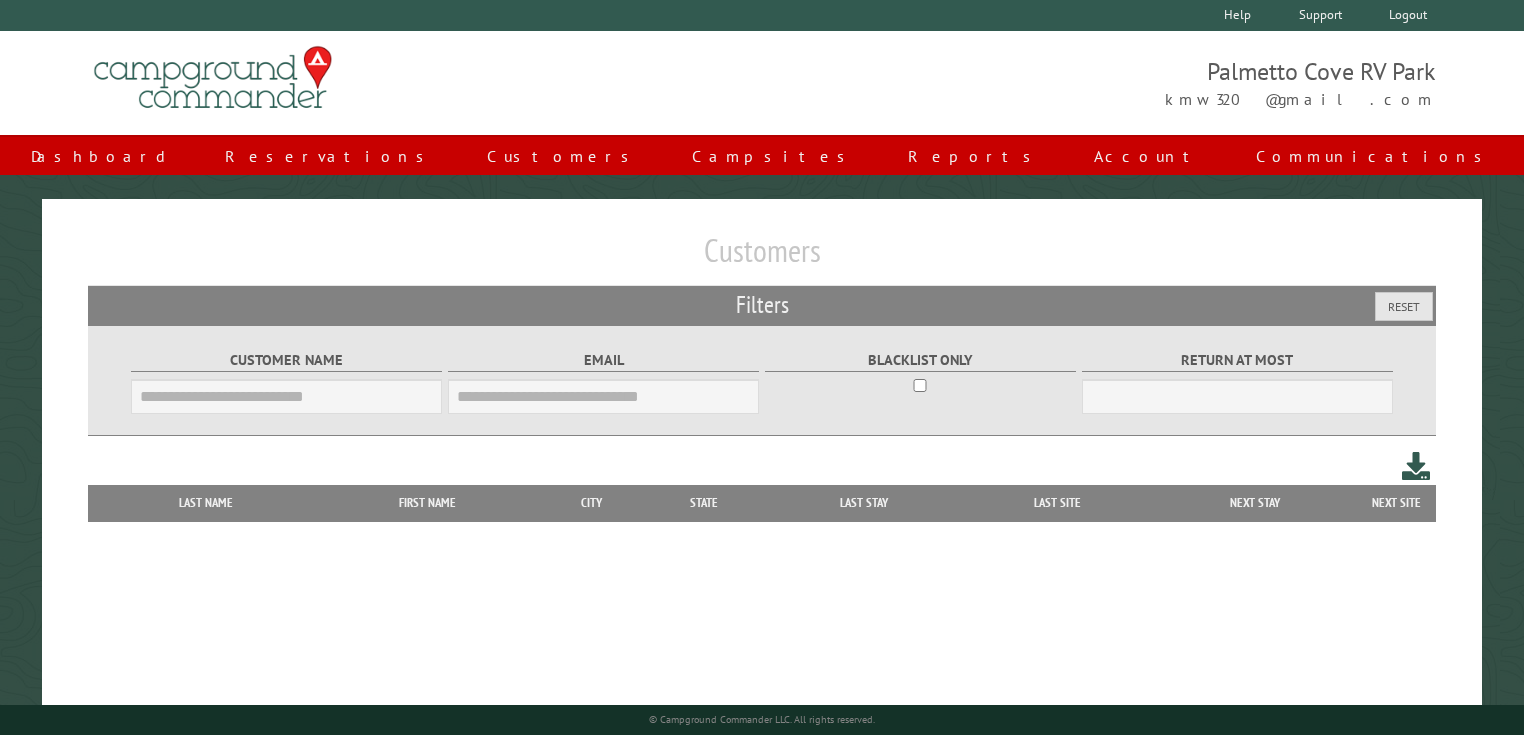 scroll, scrollTop: 0, scrollLeft: 0, axis: both 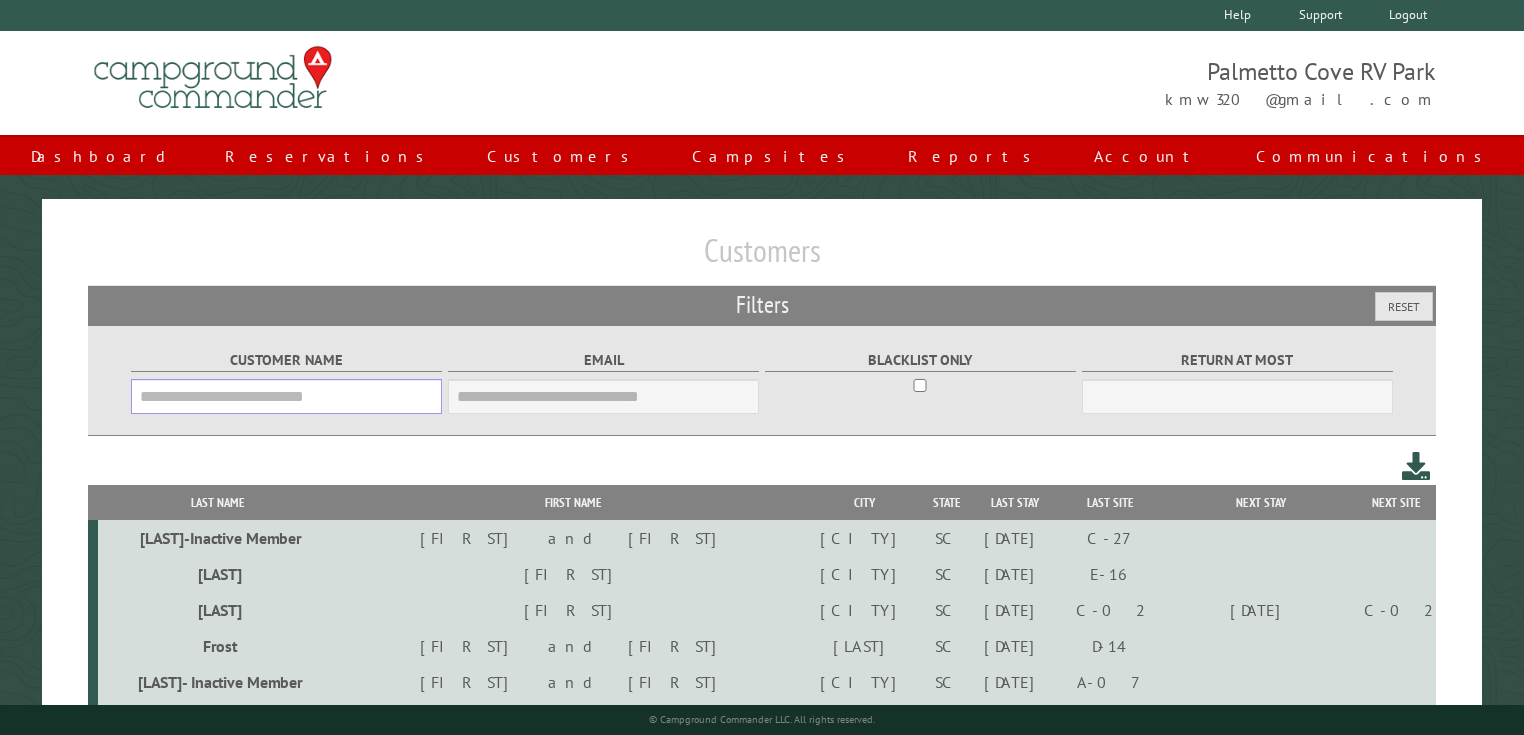 click on "Customer Name" at bounding box center (286, 396) 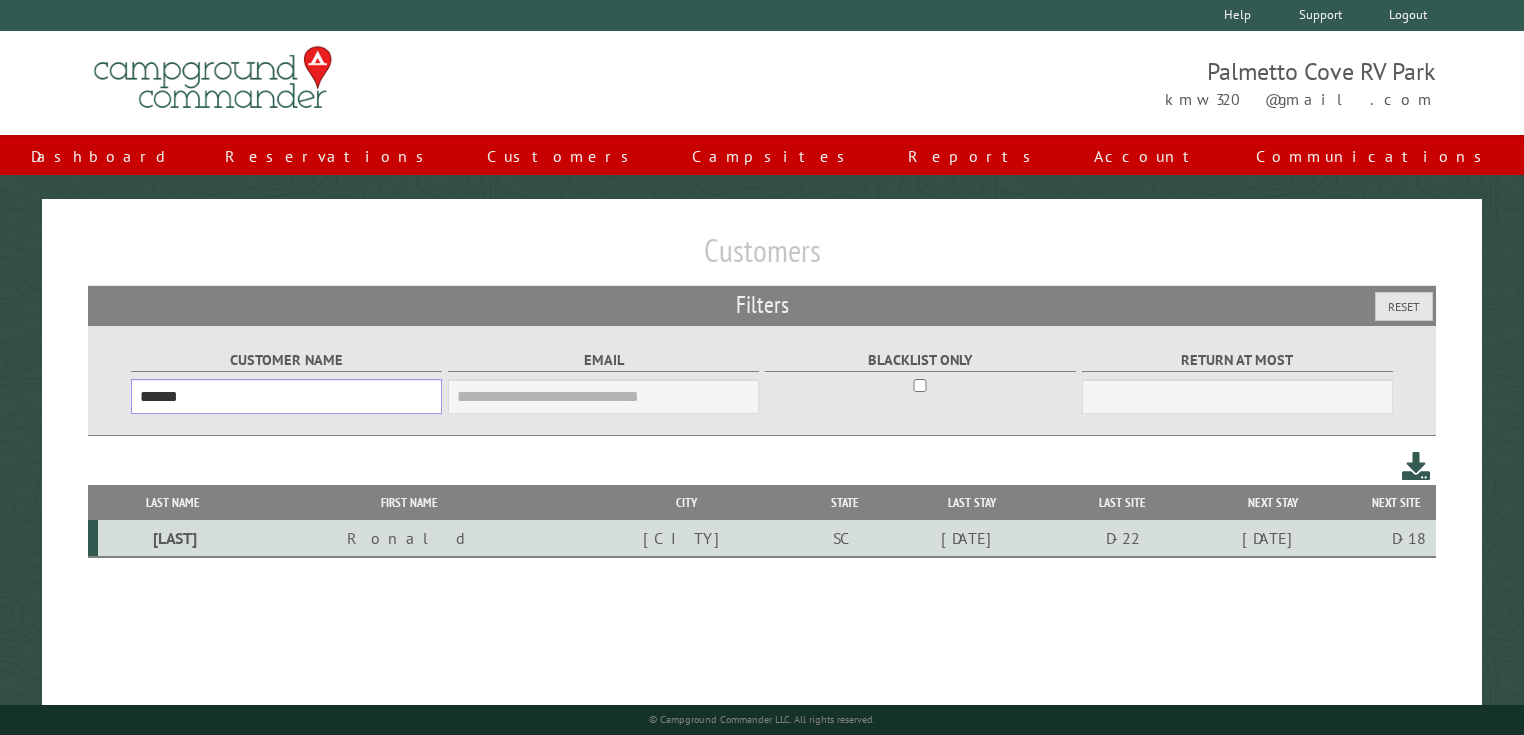type on "******" 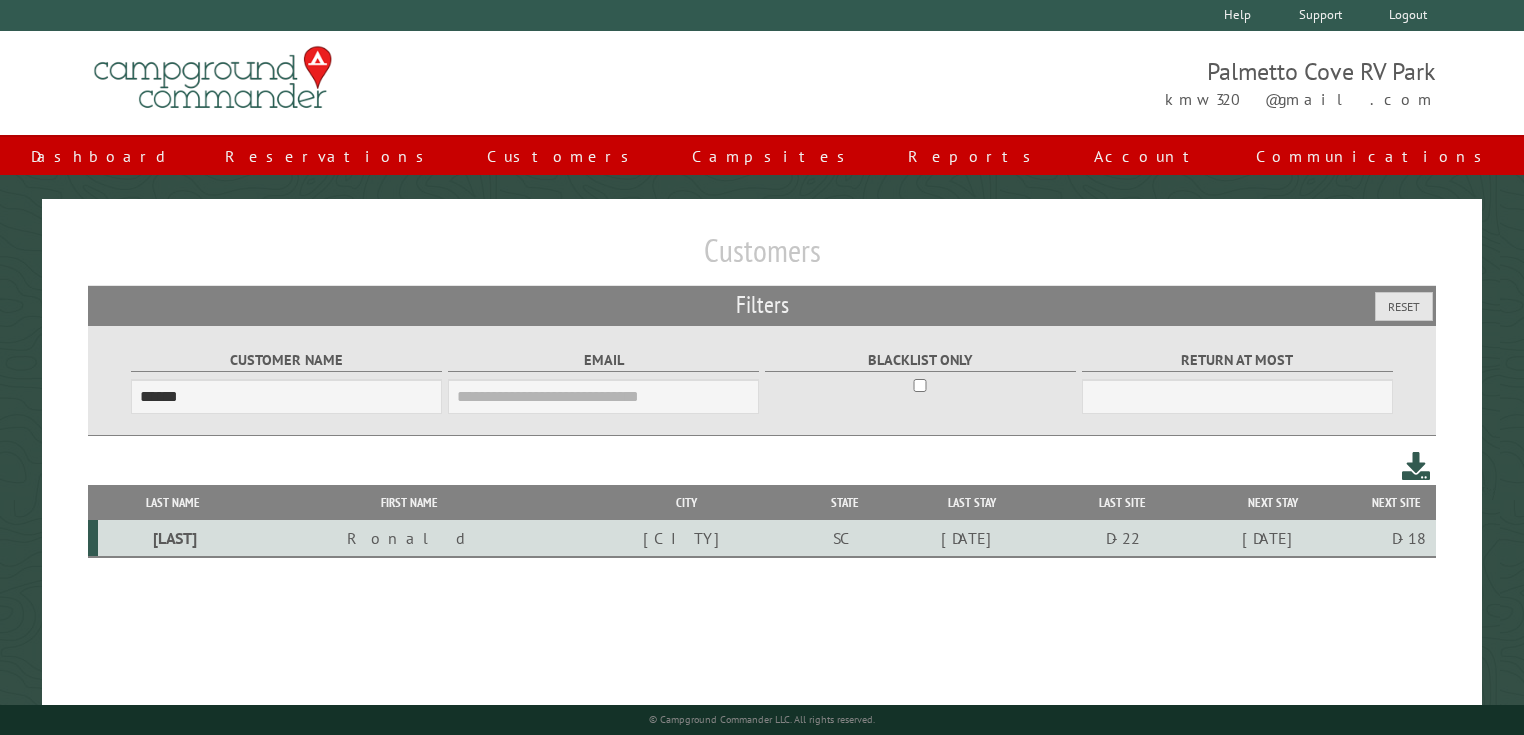 click on "[LAST]" at bounding box center (173, 538) 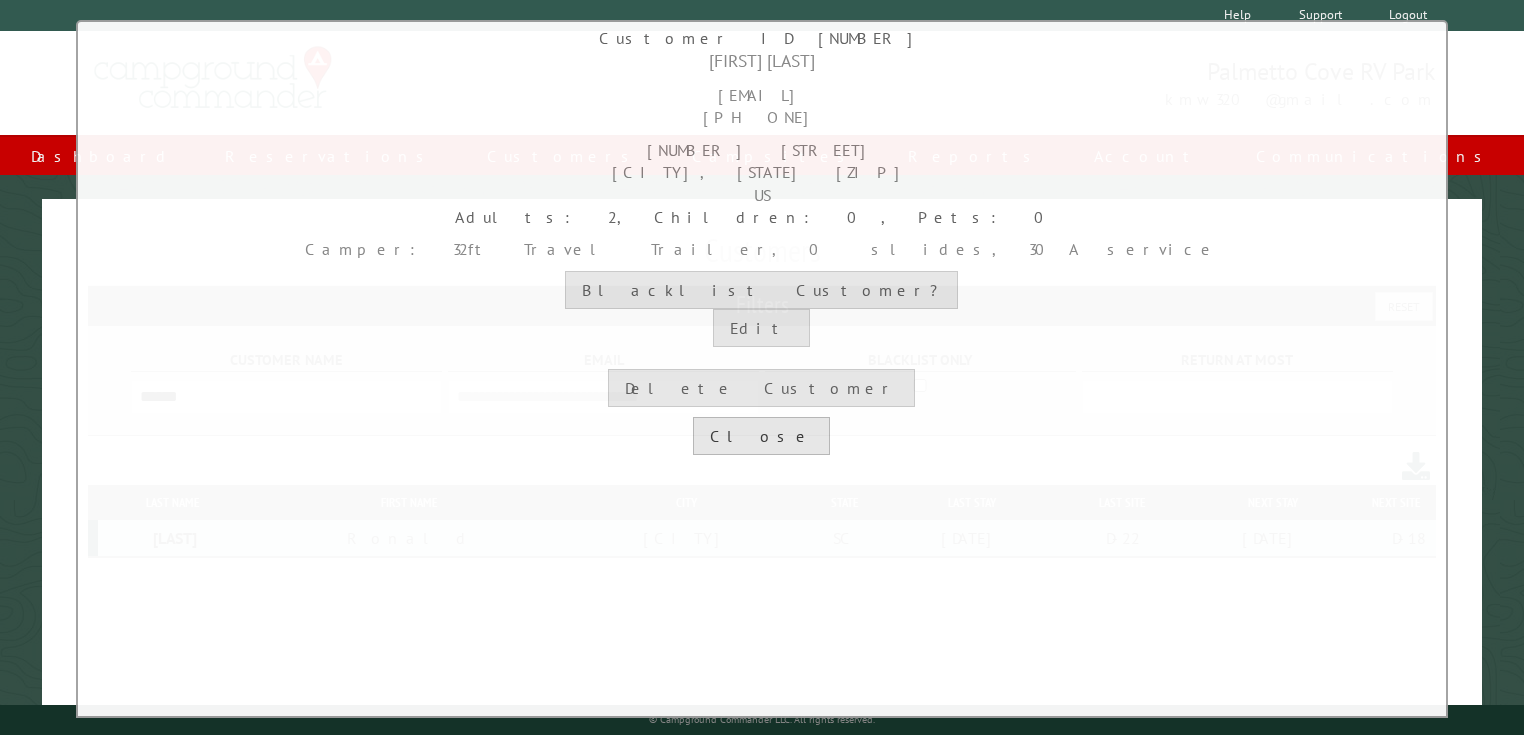 click on "Close" at bounding box center (761, 436) 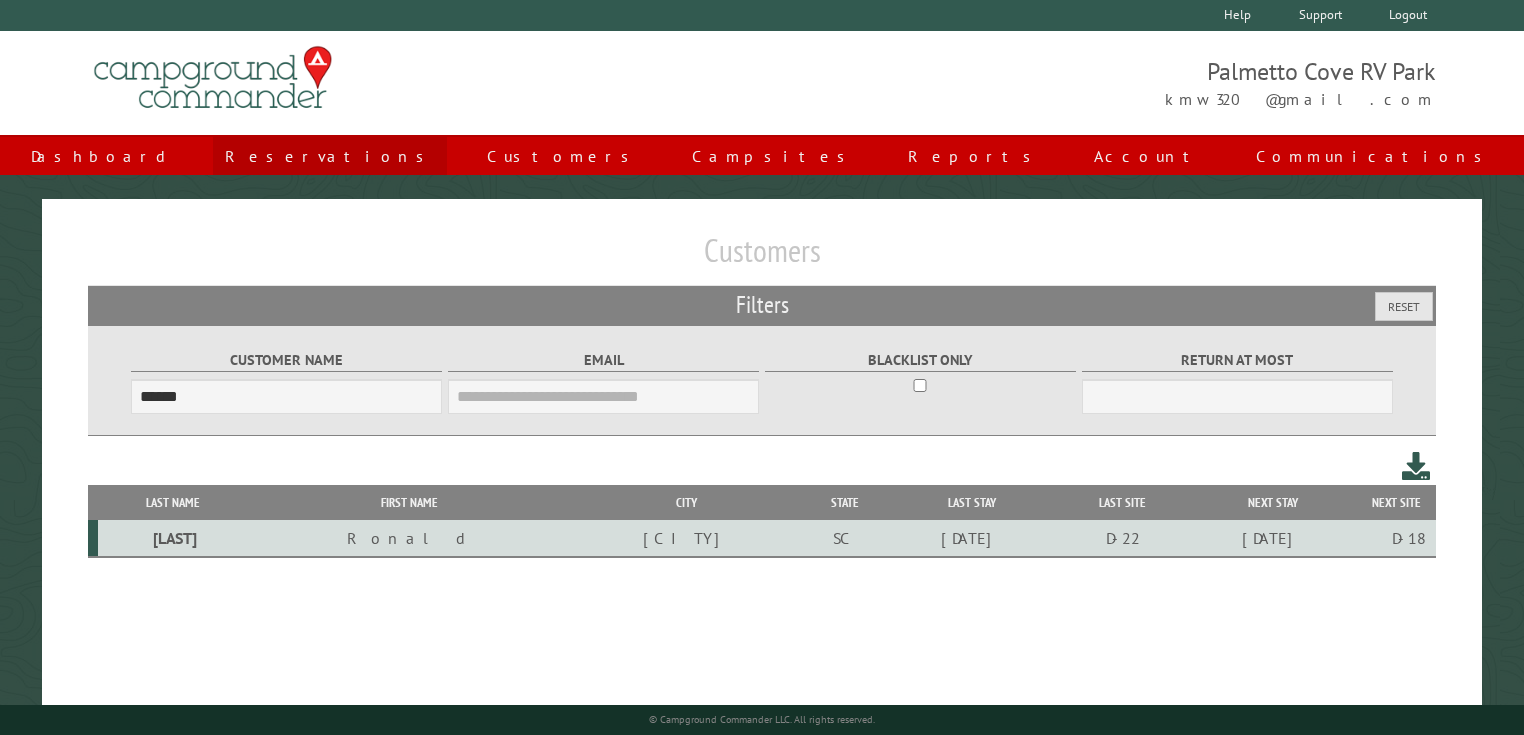 click on "Reservations" at bounding box center (330, 156) 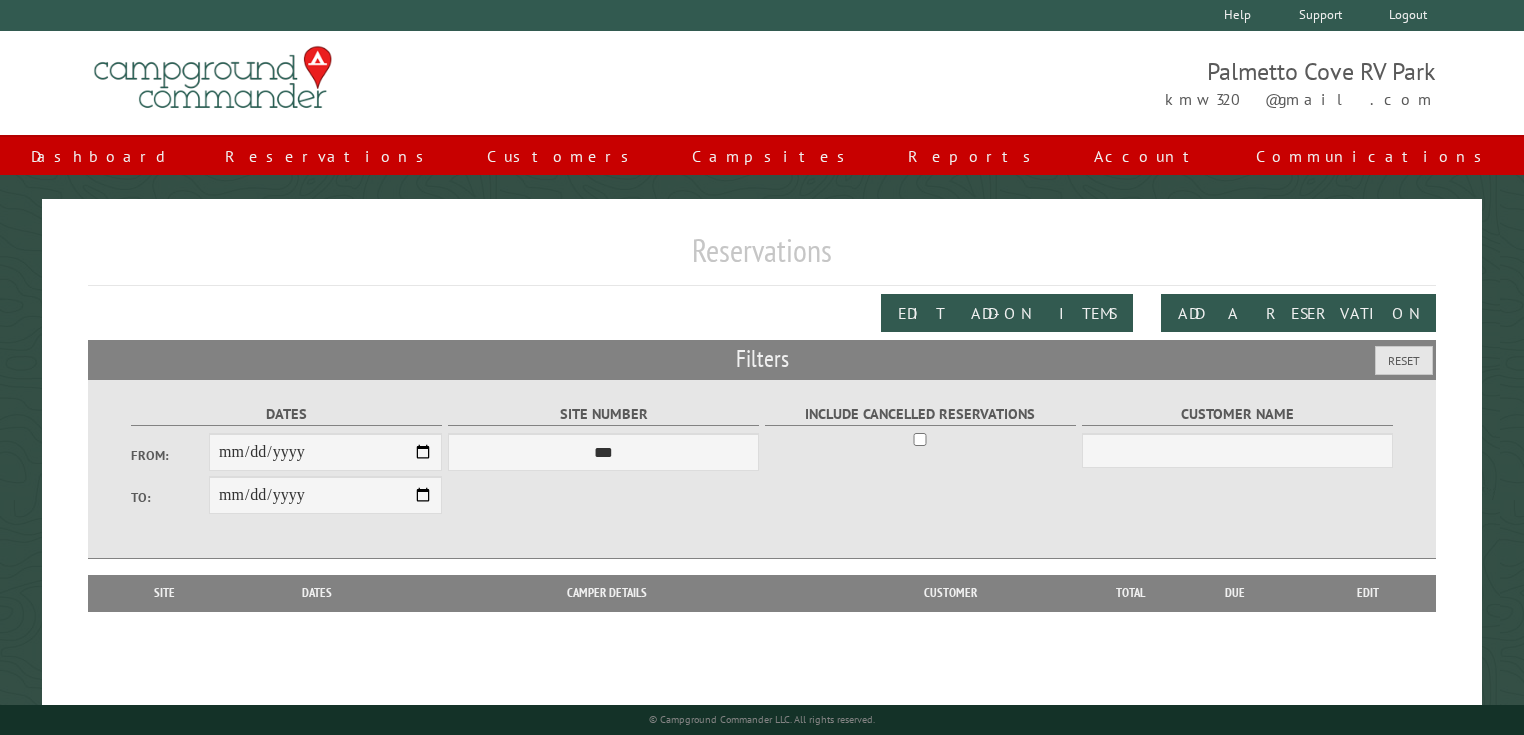 scroll, scrollTop: 0, scrollLeft: 0, axis: both 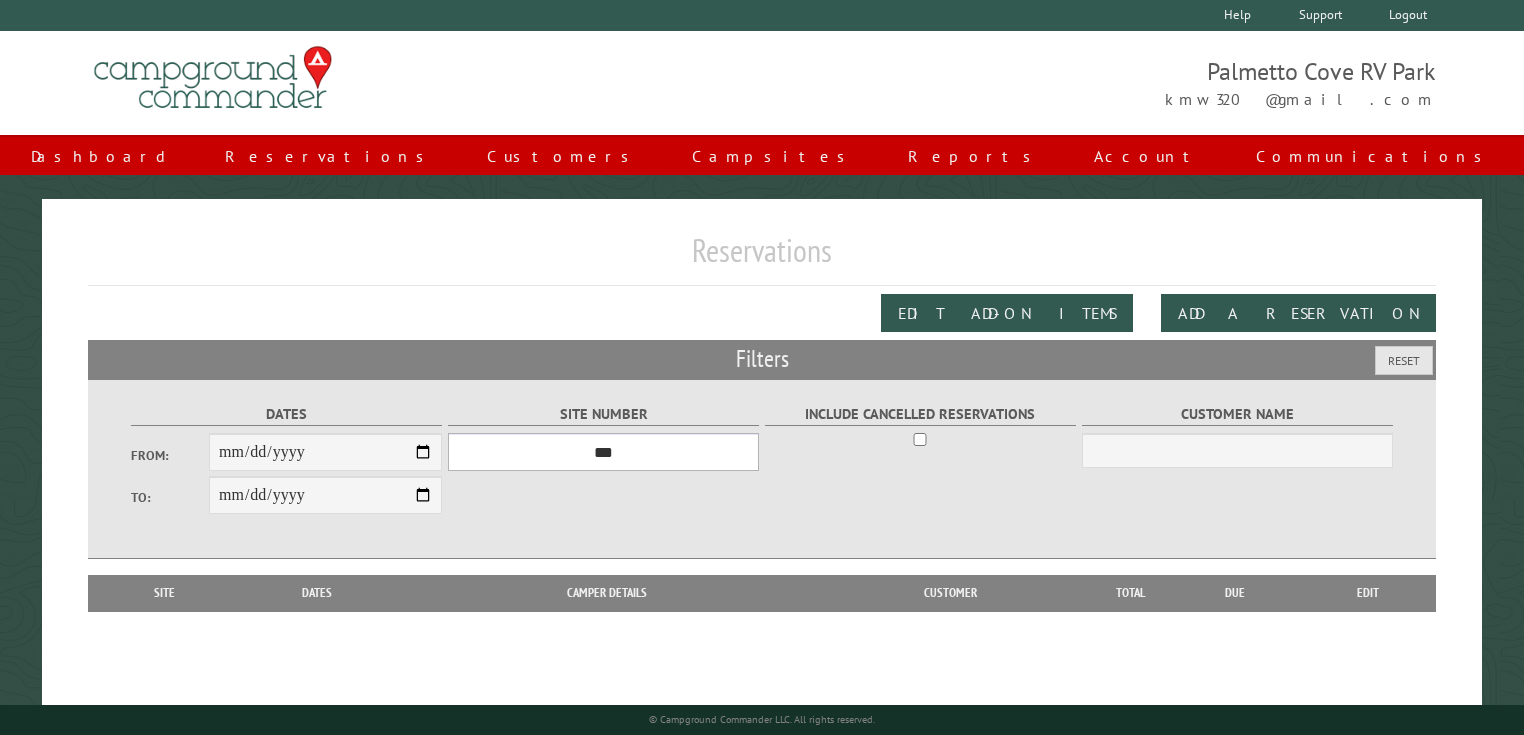 click on "*** **** **** **** **** **** **** **** **** **** **** **** **** **** **** **** **** **** **** **** **** **** **** **** **** **** **** **** **** **** **** **** **** **** **** **** **** **** **** **** **** **** **** **** **** **** **** **** **** **** **** **** **** **** **** **** **** **** **** **** **** **** **** **** **** **** **** **** **** **** **** **** **** **** **** **** **** **** **** **** **** **** **** **** **** **** **** **** **** **** **** **** **** **** **** **** **** **** **** **** **** **** **** **** **** **** **** **** **** **** **** **** **** **** **** **** **** **** **** **** **** **** **** **** **** **** **** **** **** **** **** **** **** **** **** **** **** **** **** **** **** **** **** **** **** **** ****" at bounding box center (603, 452) 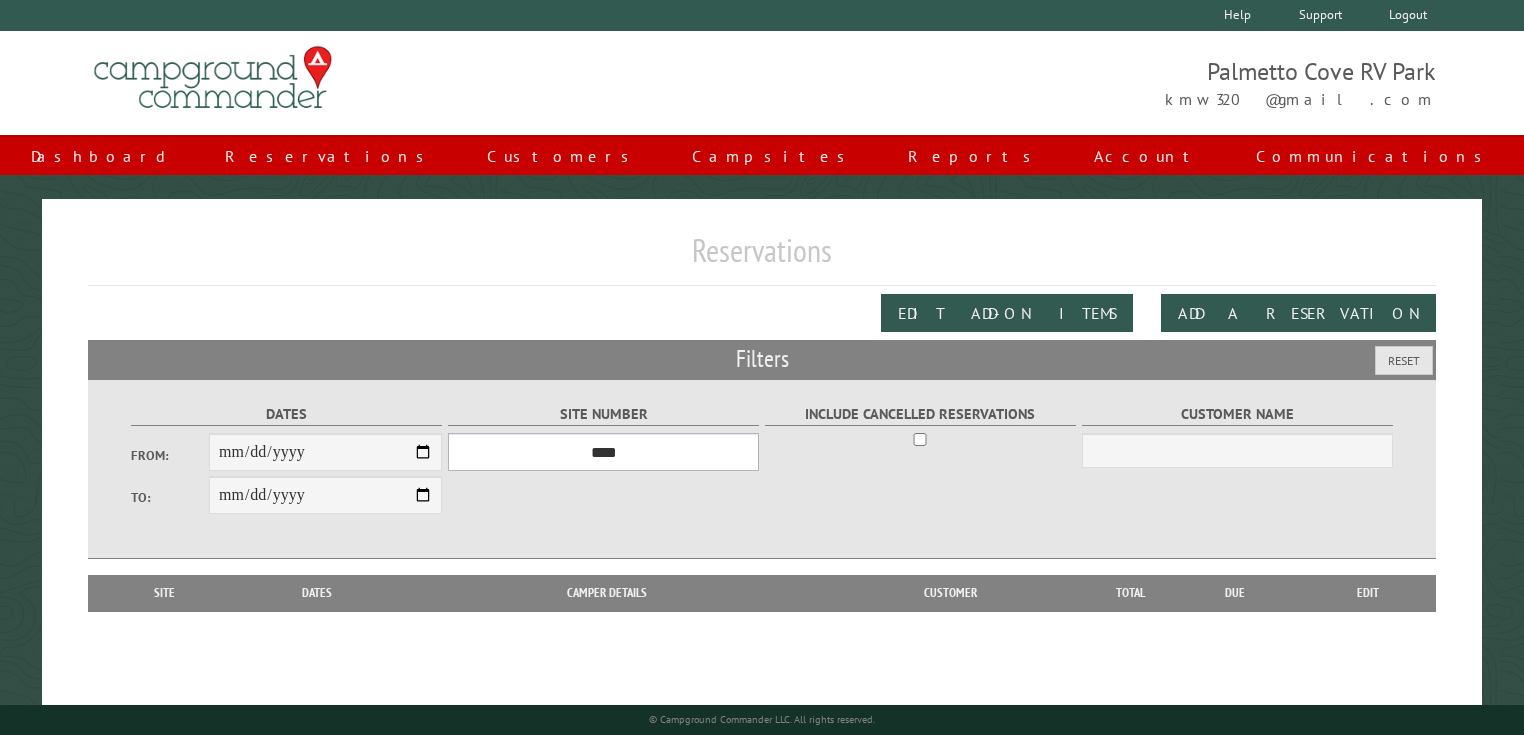 click on "*** **** **** **** **** **** **** **** **** **** **** **** **** **** **** **** **** **** **** **** **** **** **** **** **** **** **** **** **** **** **** **** **** **** **** **** **** **** **** **** **** **** **** **** **** **** **** **** **** **** **** **** **** **** **** **** **** **** **** **** **** **** **** **** **** **** **** **** **** **** **** **** **** **** **** **** **** **** **** **** **** **** **** **** **** **** **** **** **** **** **** **** **** **** **** **** **** **** **** **** **** **** **** **** **** **** **** **** **** **** **** **** **** **** **** **** **** **** **** **** **** **** **** **** **** **** **** **** **** **** **** **** **** **** **** **** **** **** **** **** **** **** **** **** **** **** ****" at bounding box center [603, 452] 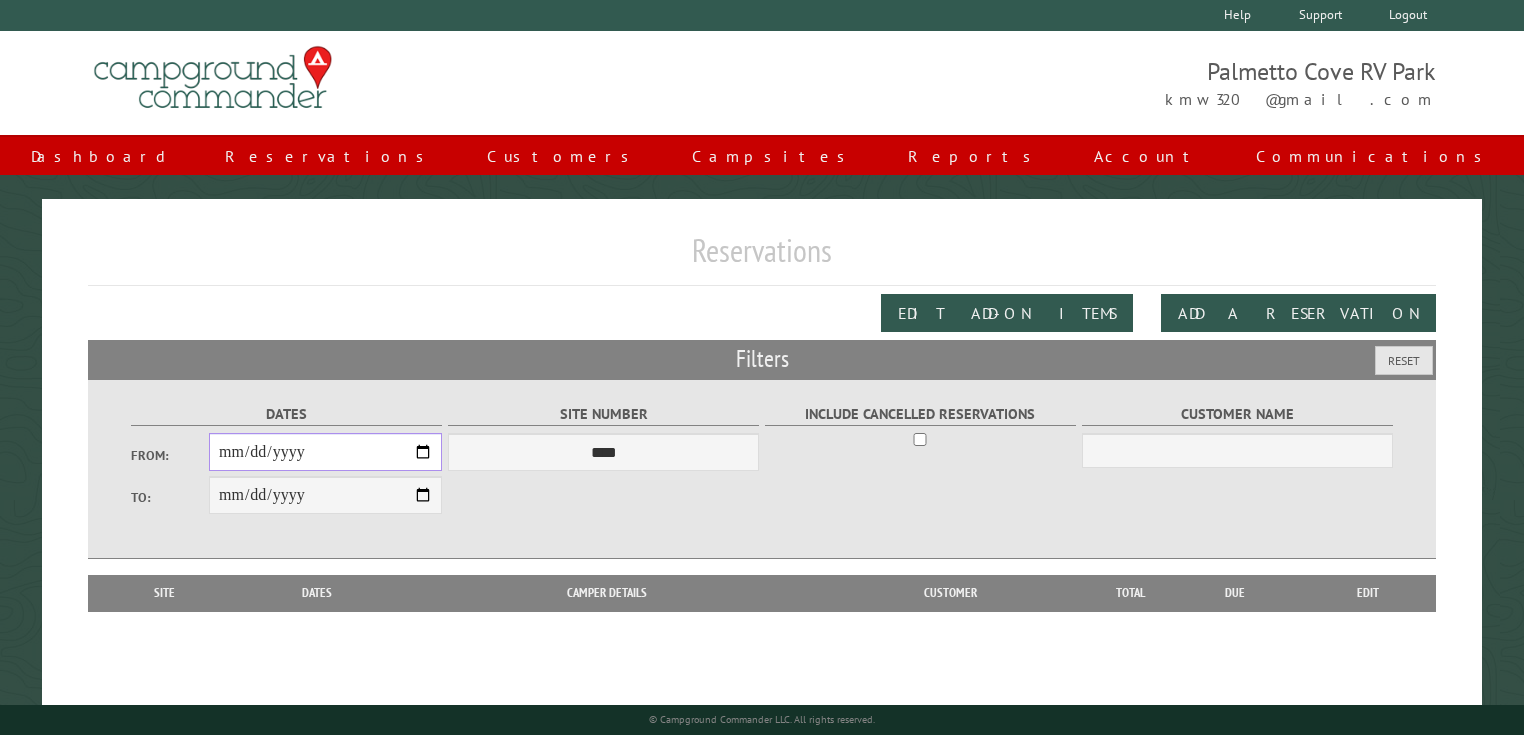 click on "From:" at bounding box center [325, 452] 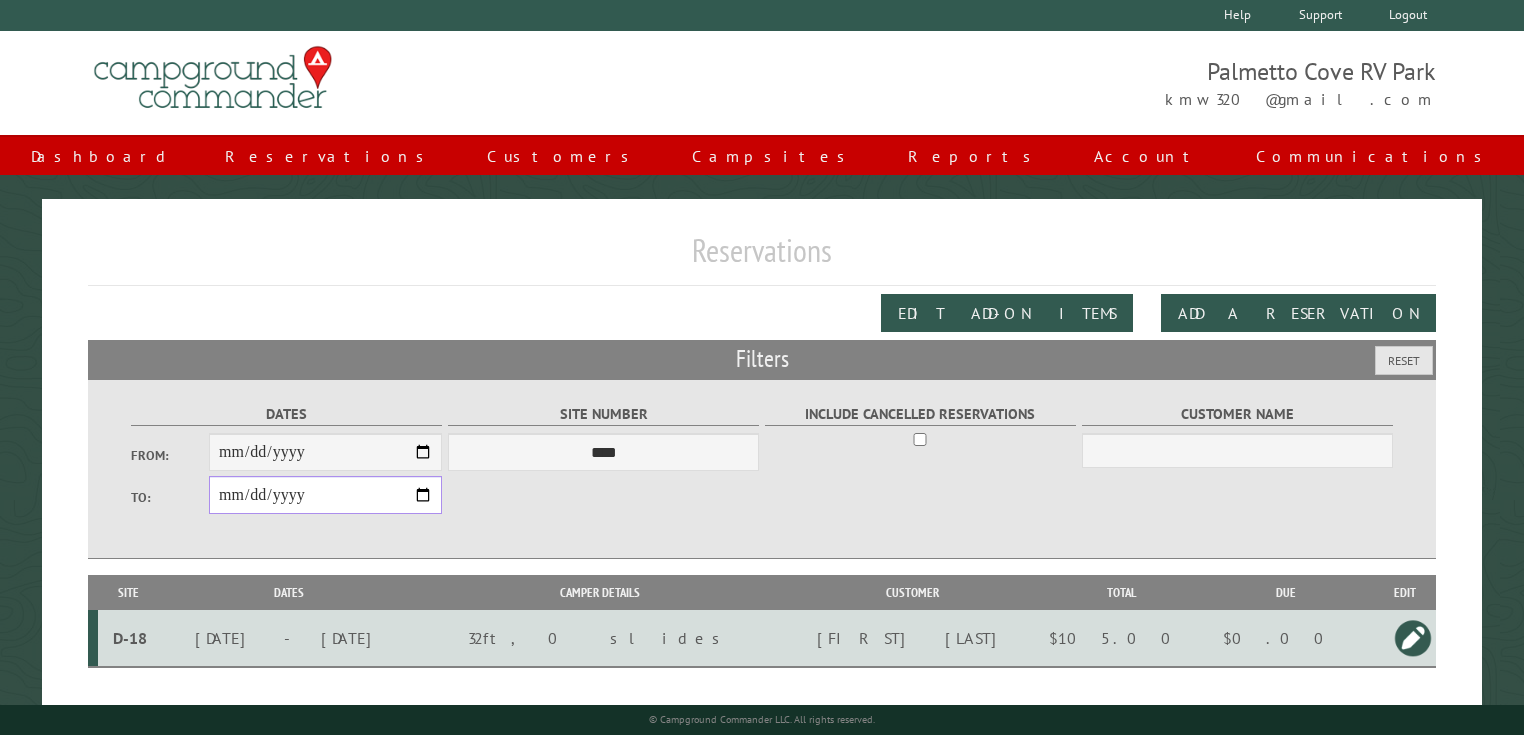 click on "**********" at bounding box center (325, 495) 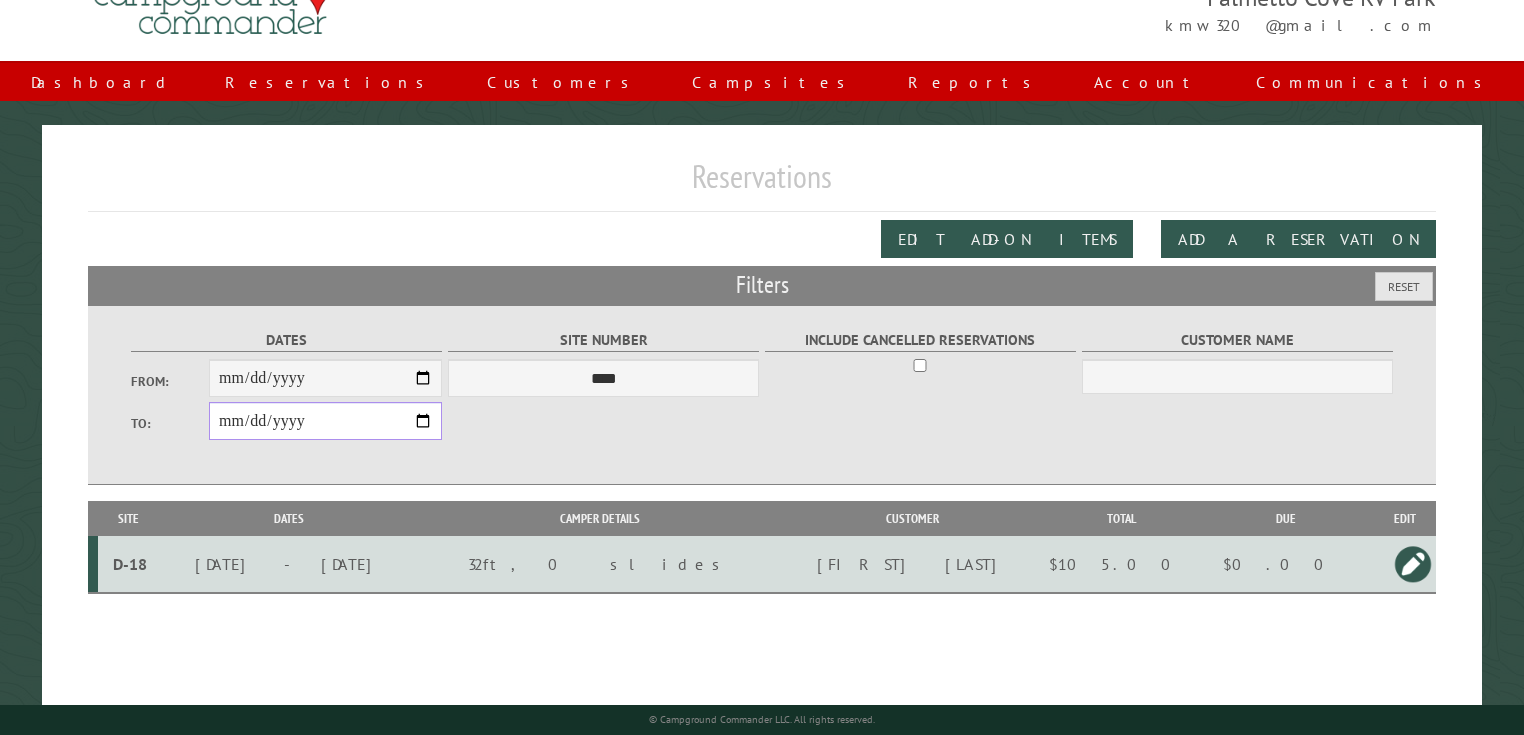 scroll, scrollTop: 100, scrollLeft: 0, axis: vertical 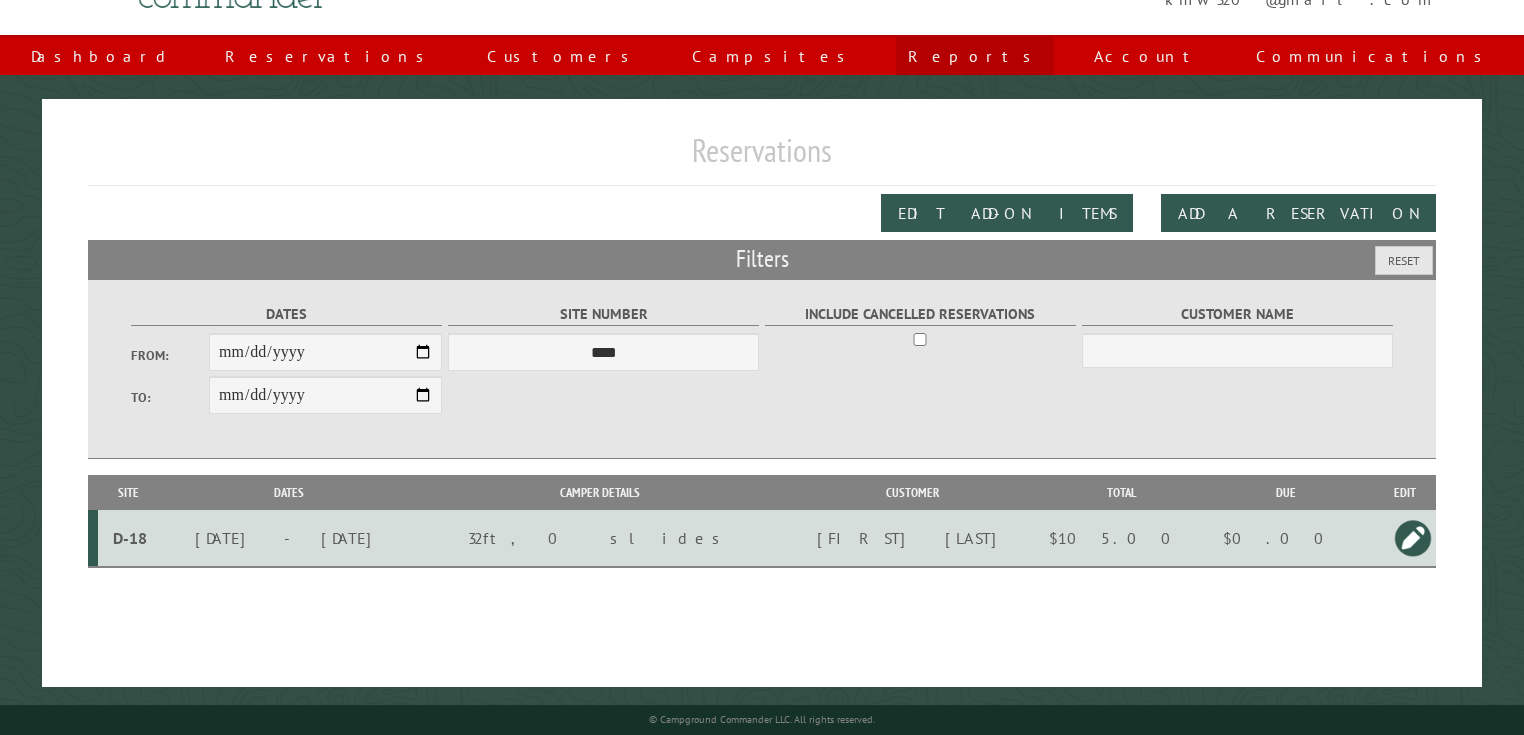 click on "Reports" at bounding box center (975, 56) 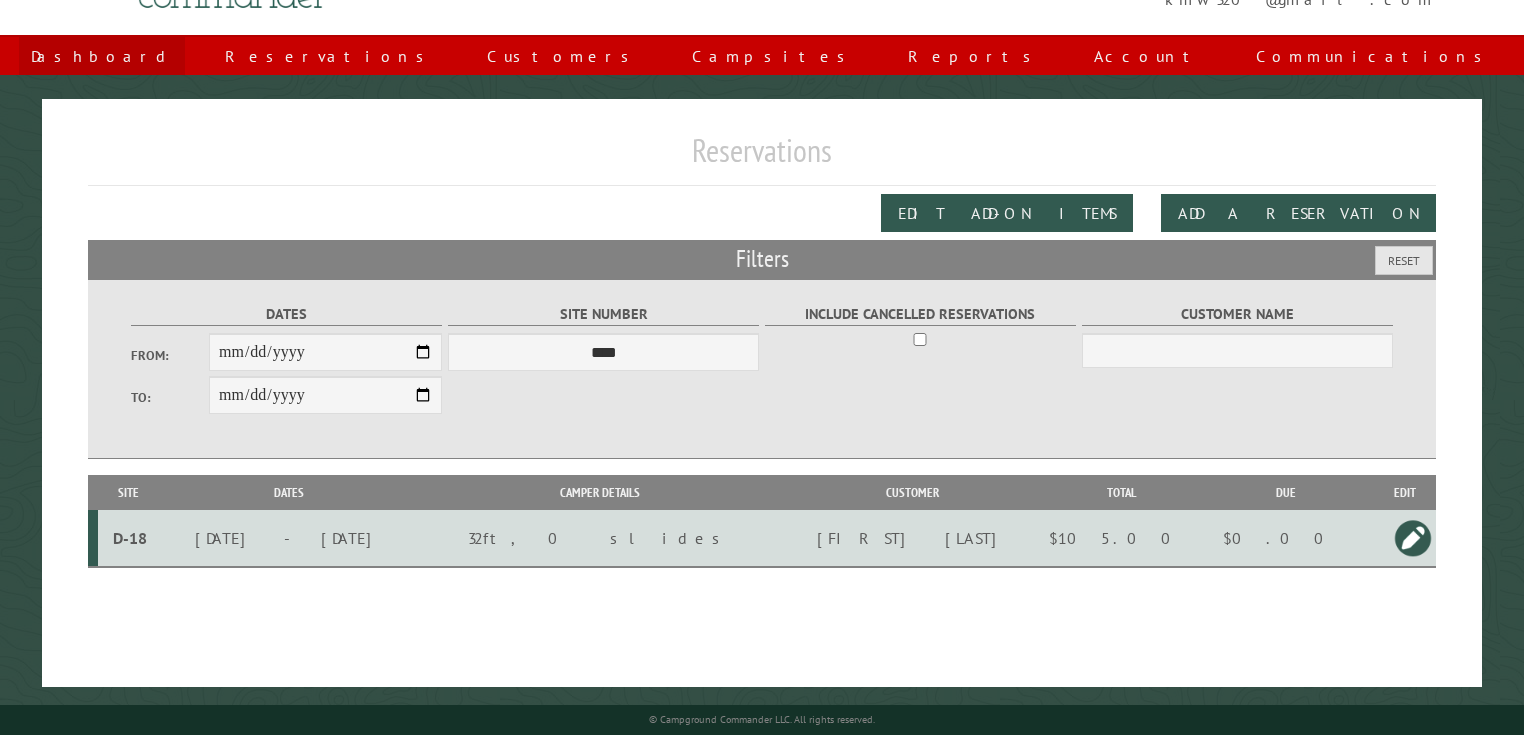 click on "Dashboard" at bounding box center (102, 56) 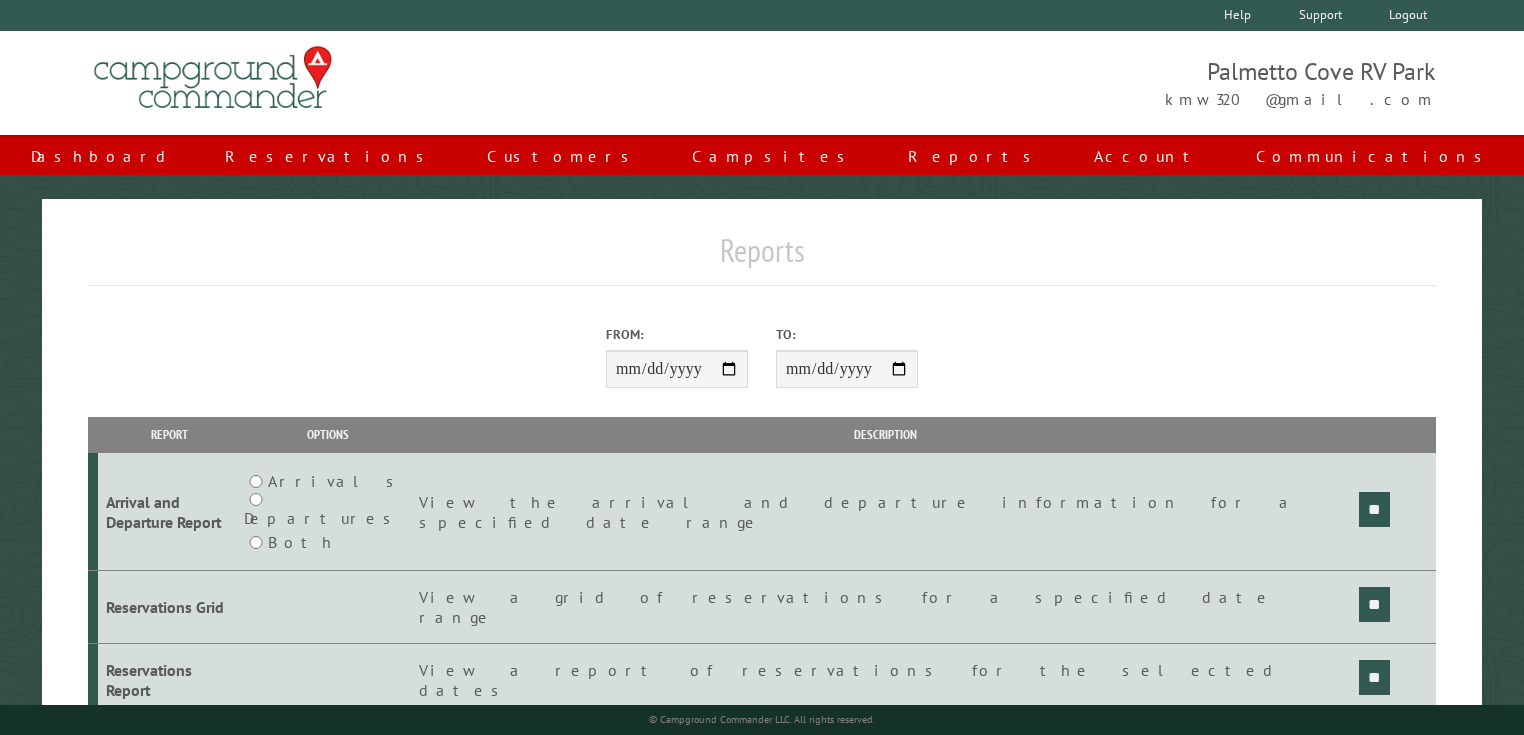 scroll, scrollTop: 0, scrollLeft: 0, axis: both 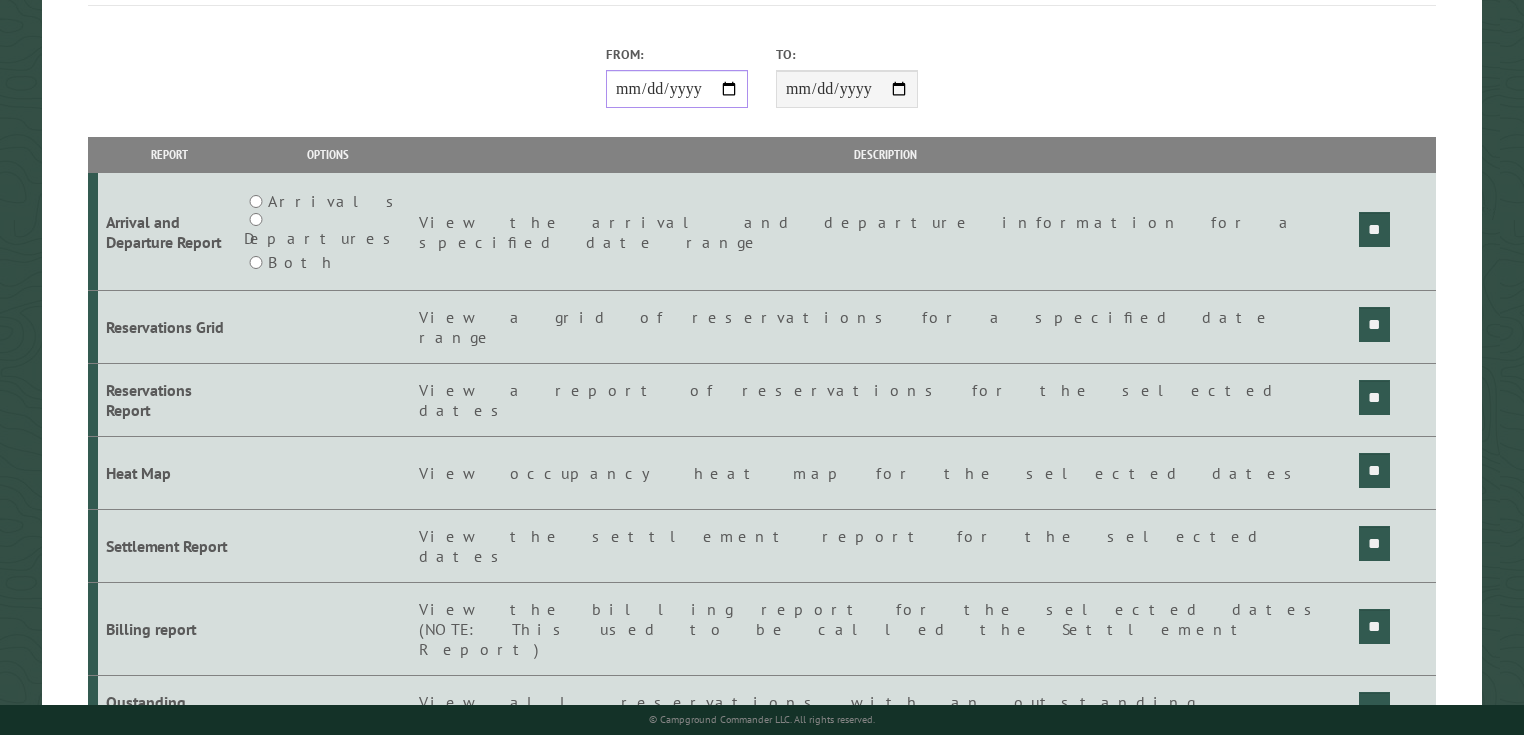 click on "From:" at bounding box center (677, 89) 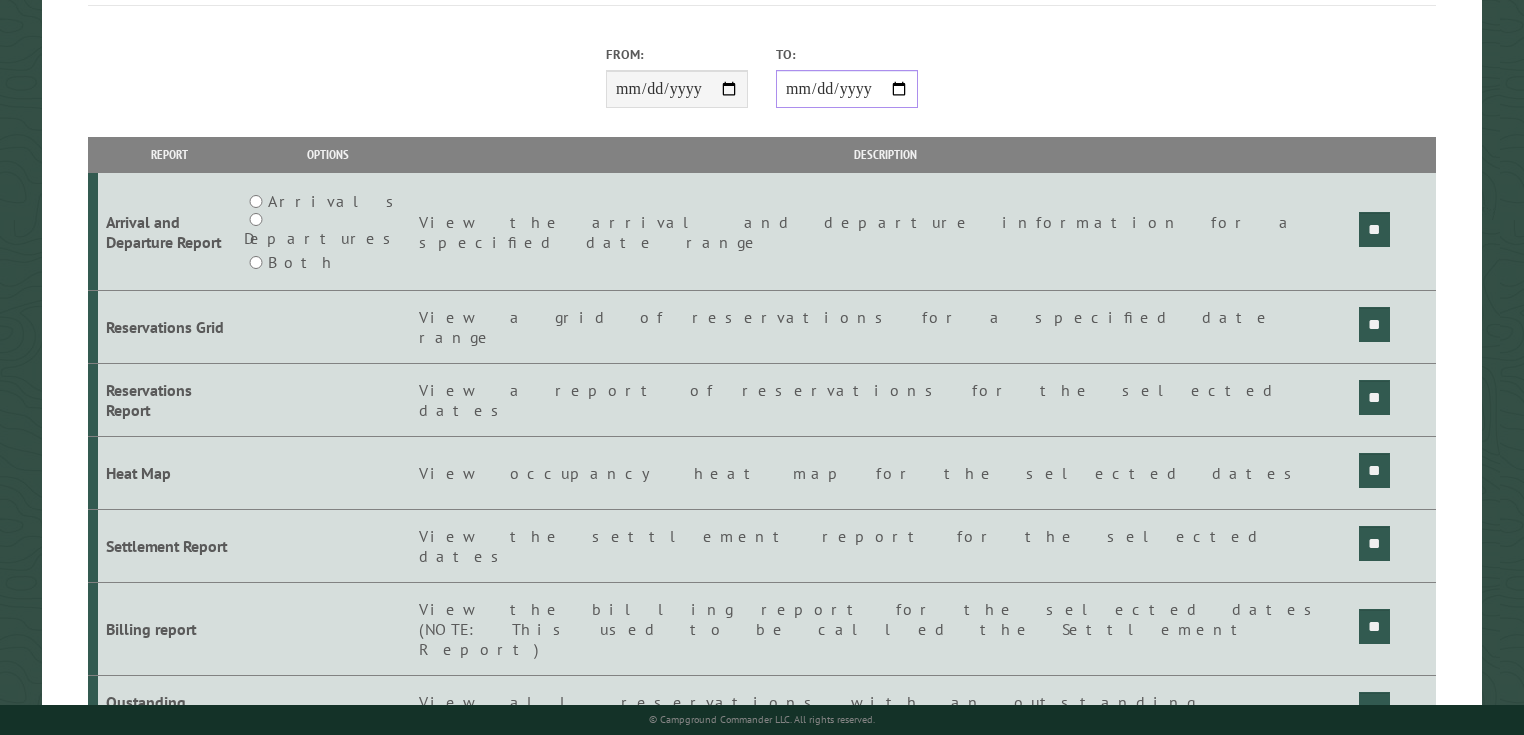 click on "**********" at bounding box center (847, 89) 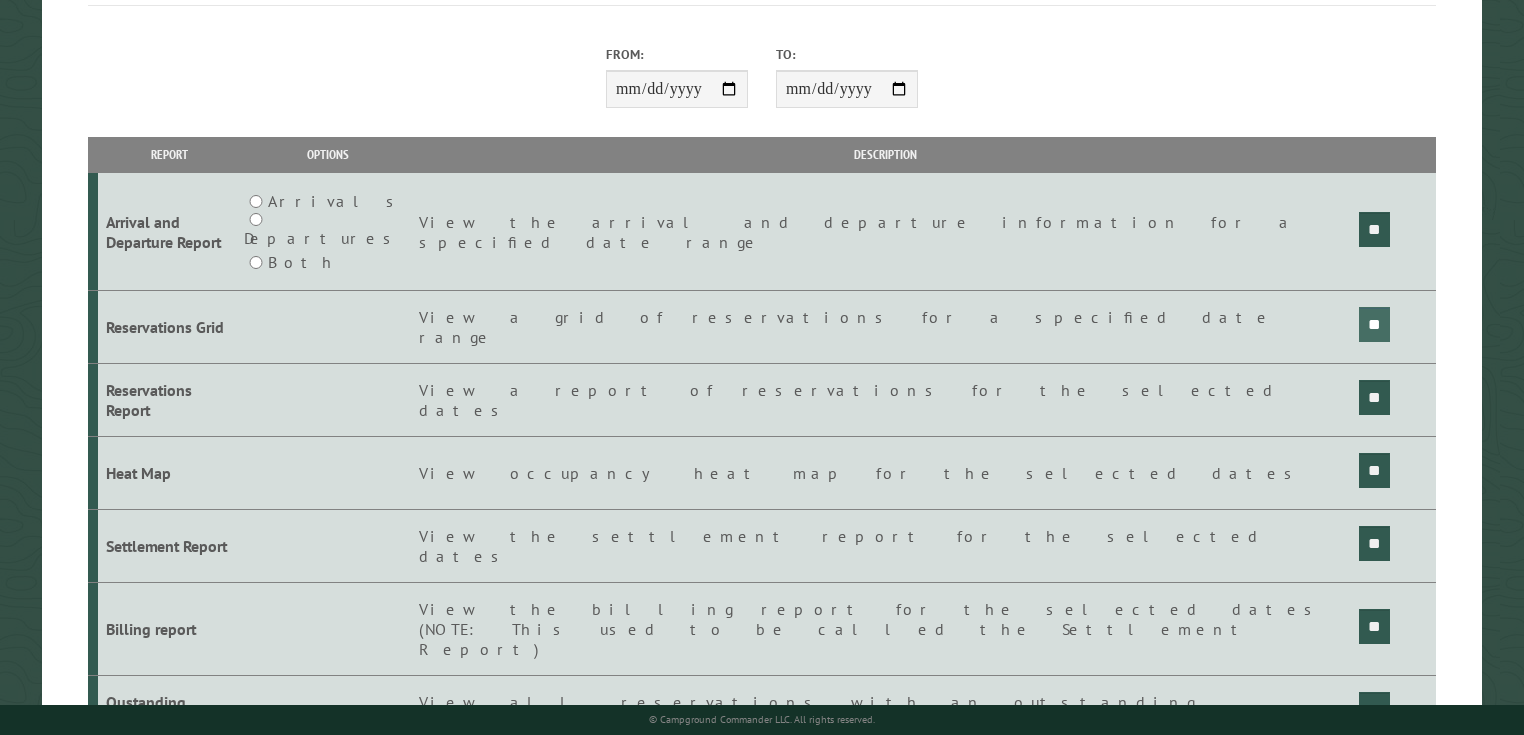 click on "**" at bounding box center (1374, 229) 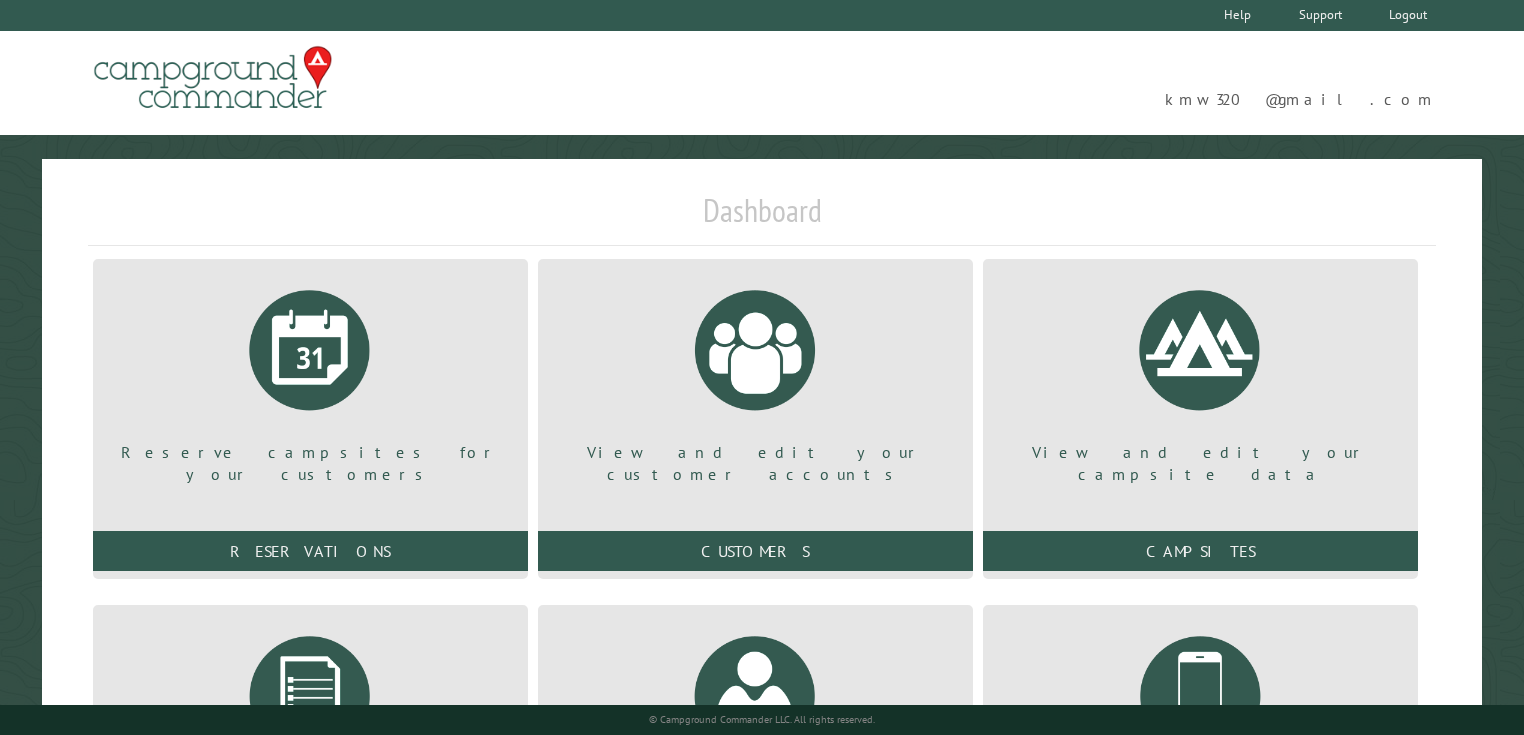 scroll, scrollTop: 0, scrollLeft: 0, axis: both 